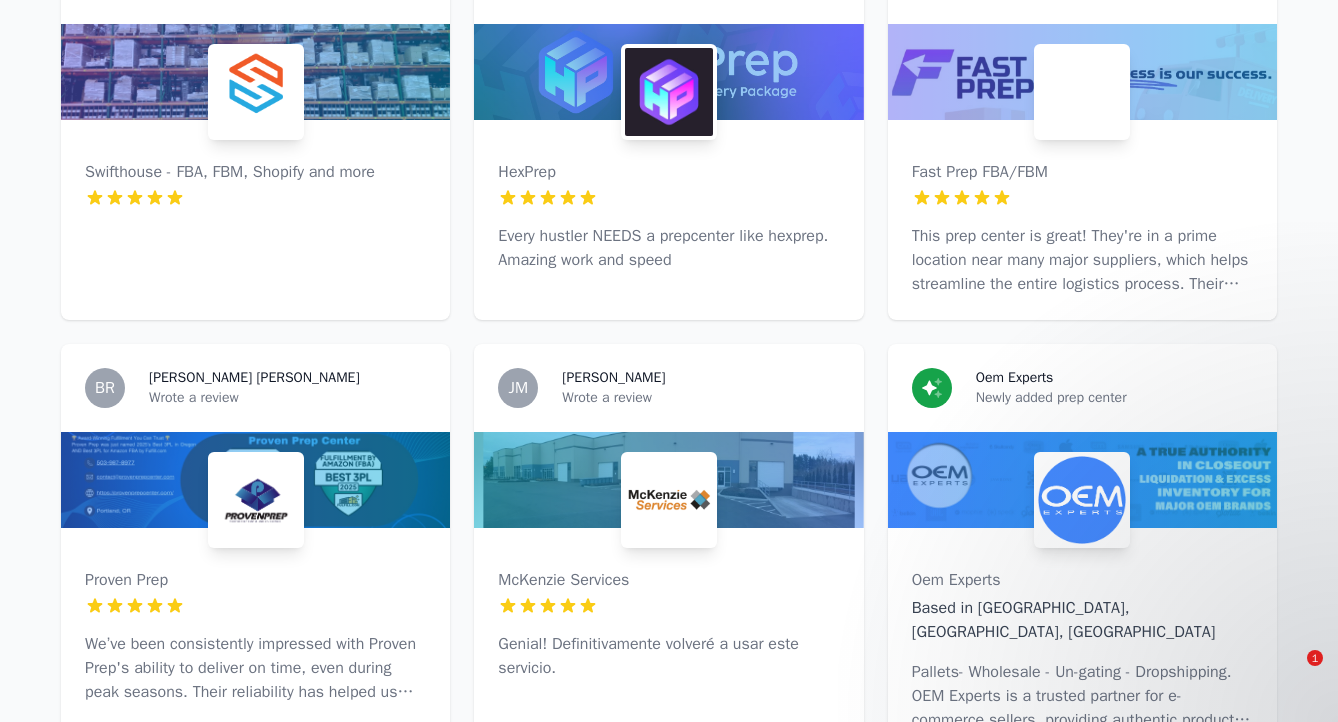 scroll, scrollTop: 2220, scrollLeft: 0, axis: vertical 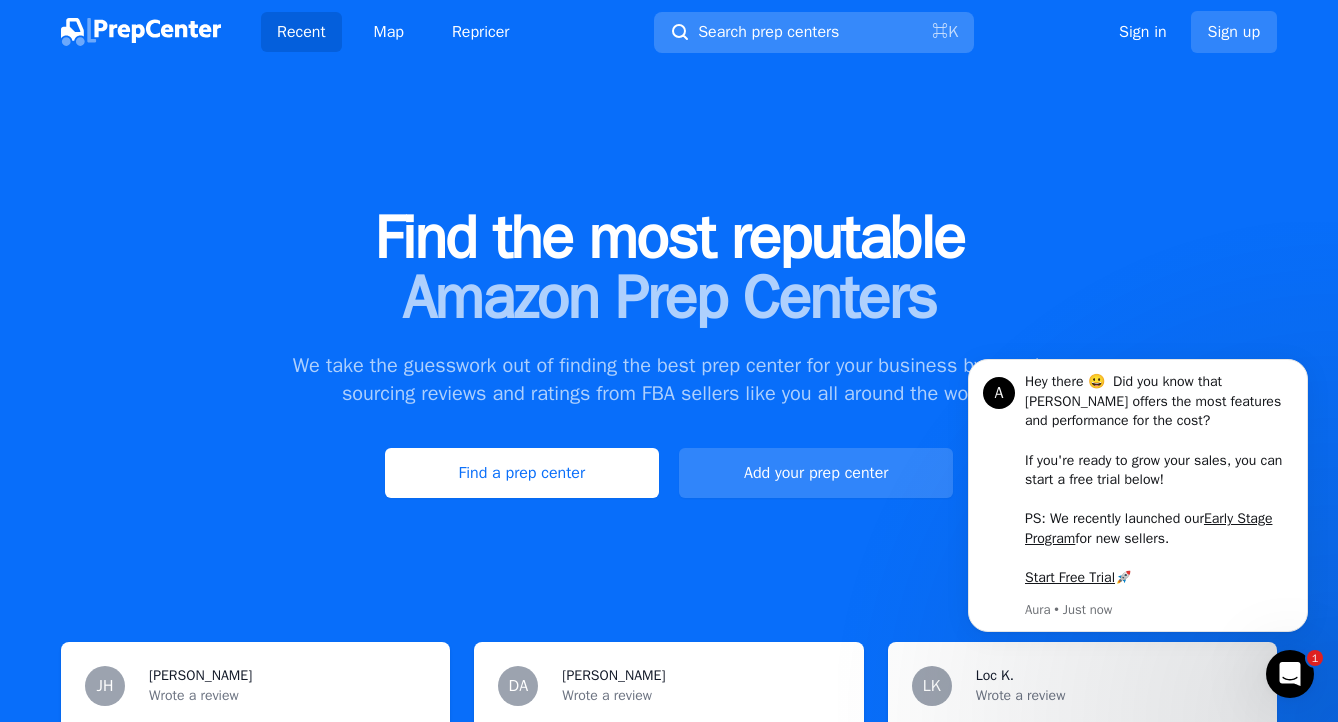 click on "Search prep centers" at bounding box center (768, 32) 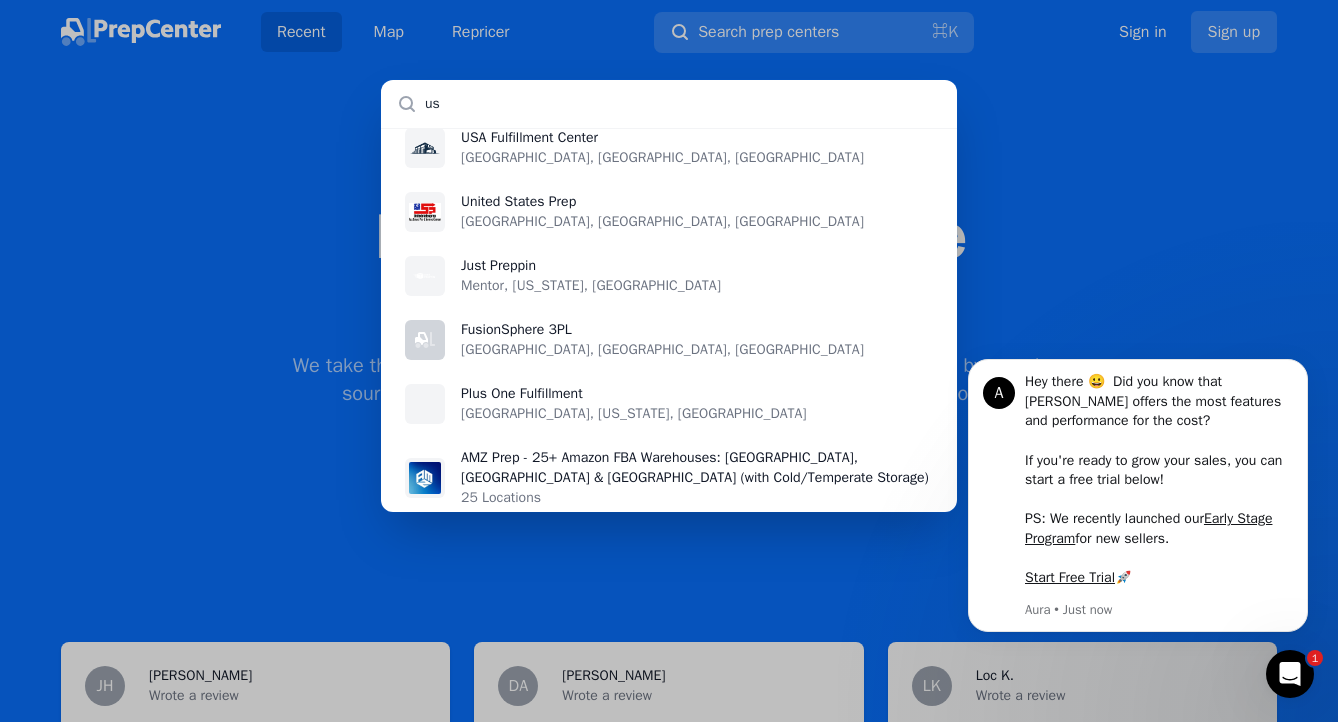 scroll, scrollTop: 0, scrollLeft: 0, axis: both 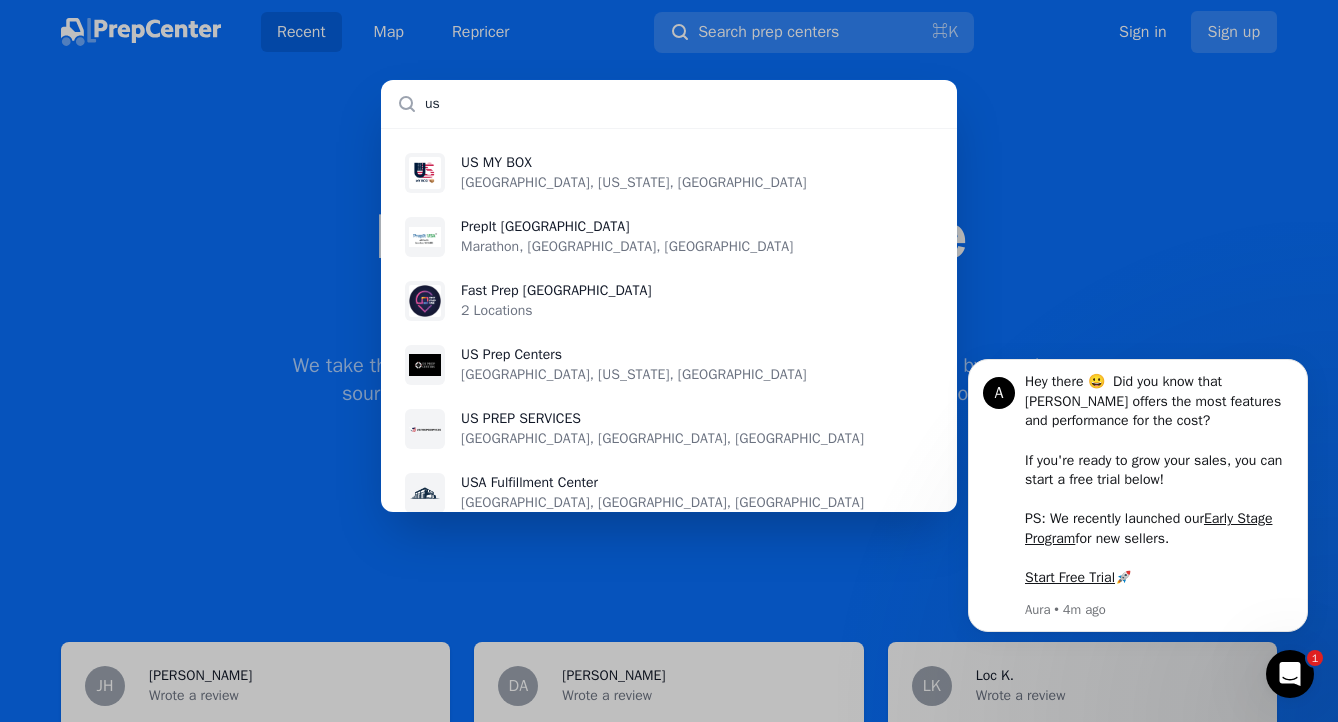 type on "us" 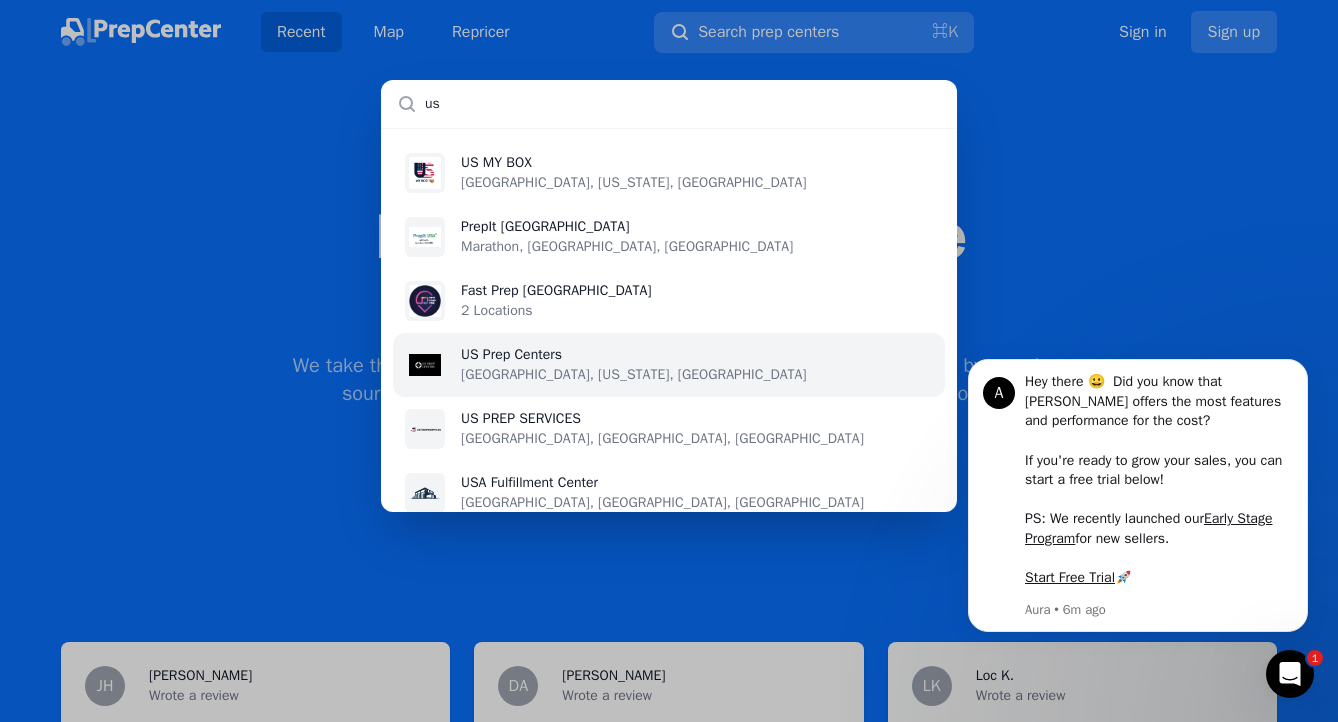 click on "US Prep Centers  [GEOGRAPHIC_DATA], [US_STATE], [GEOGRAPHIC_DATA]" at bounding box center (669, 365) 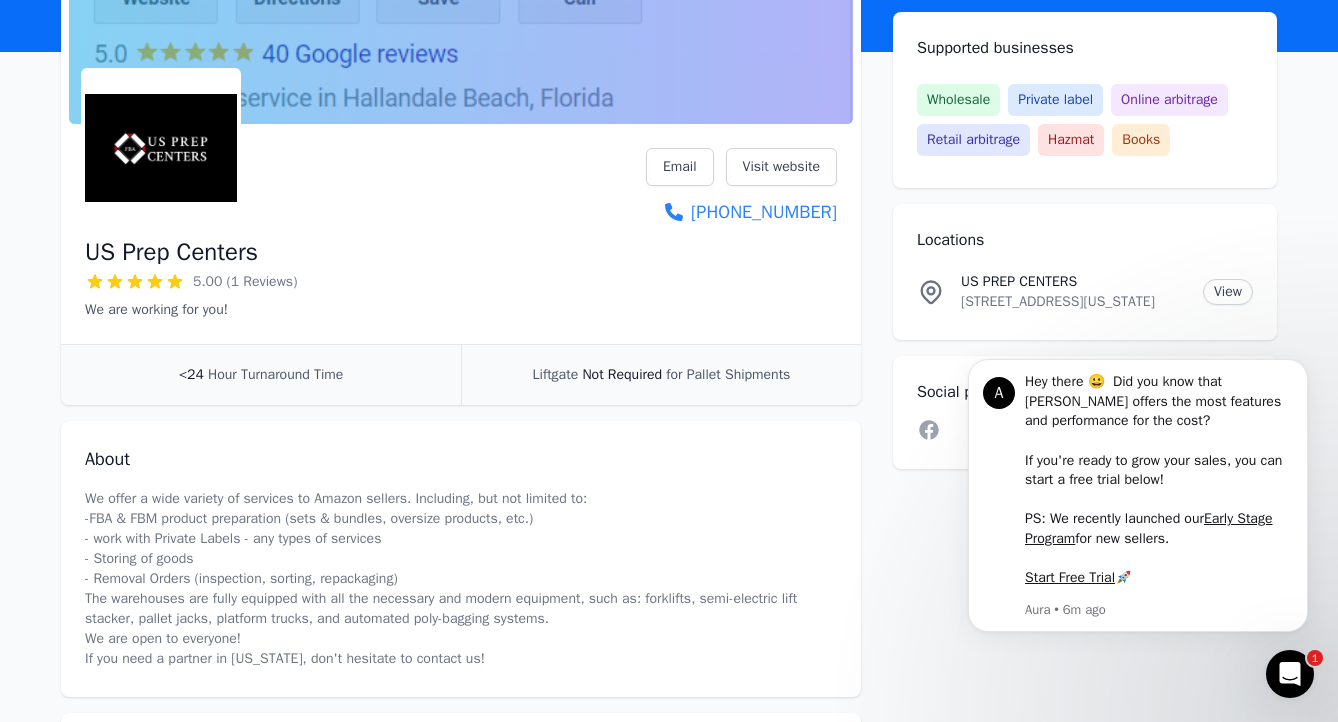 scroll, scrollTop: 211, scrollLeft: 0, axis: vertical 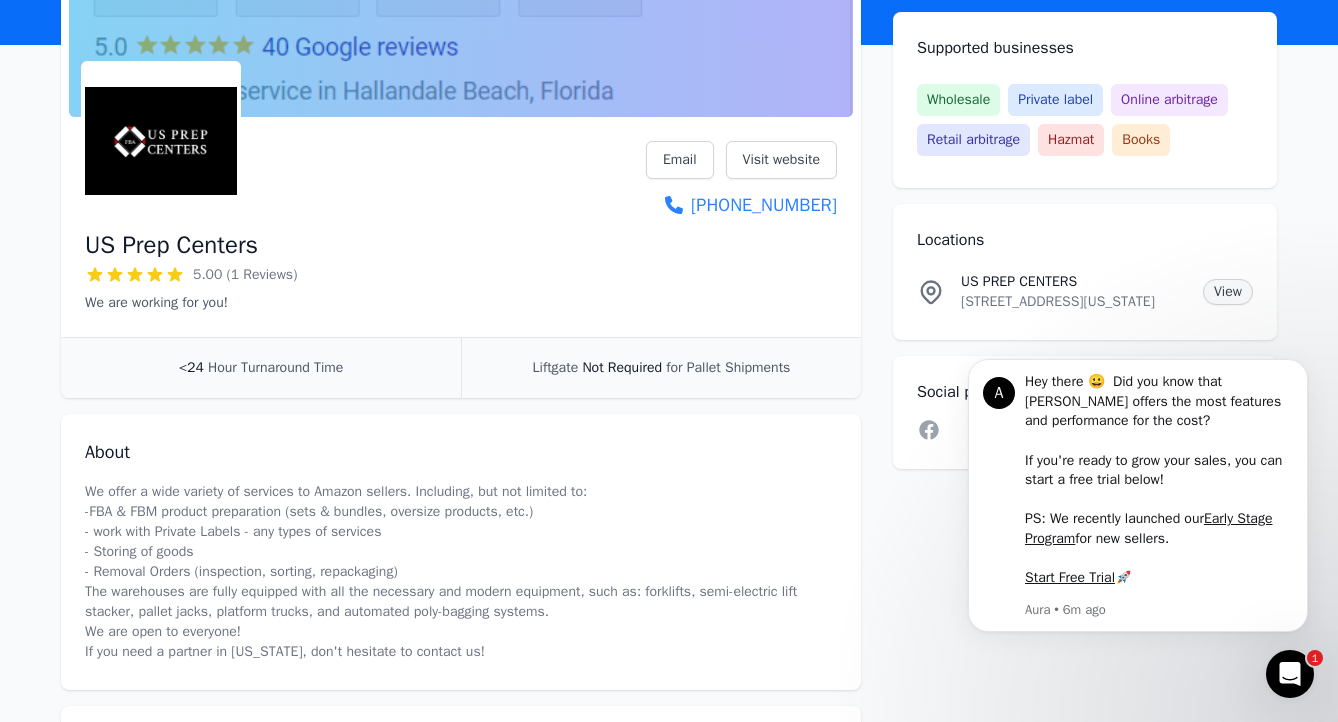 click on "View" at bounding box center (1228, 292) 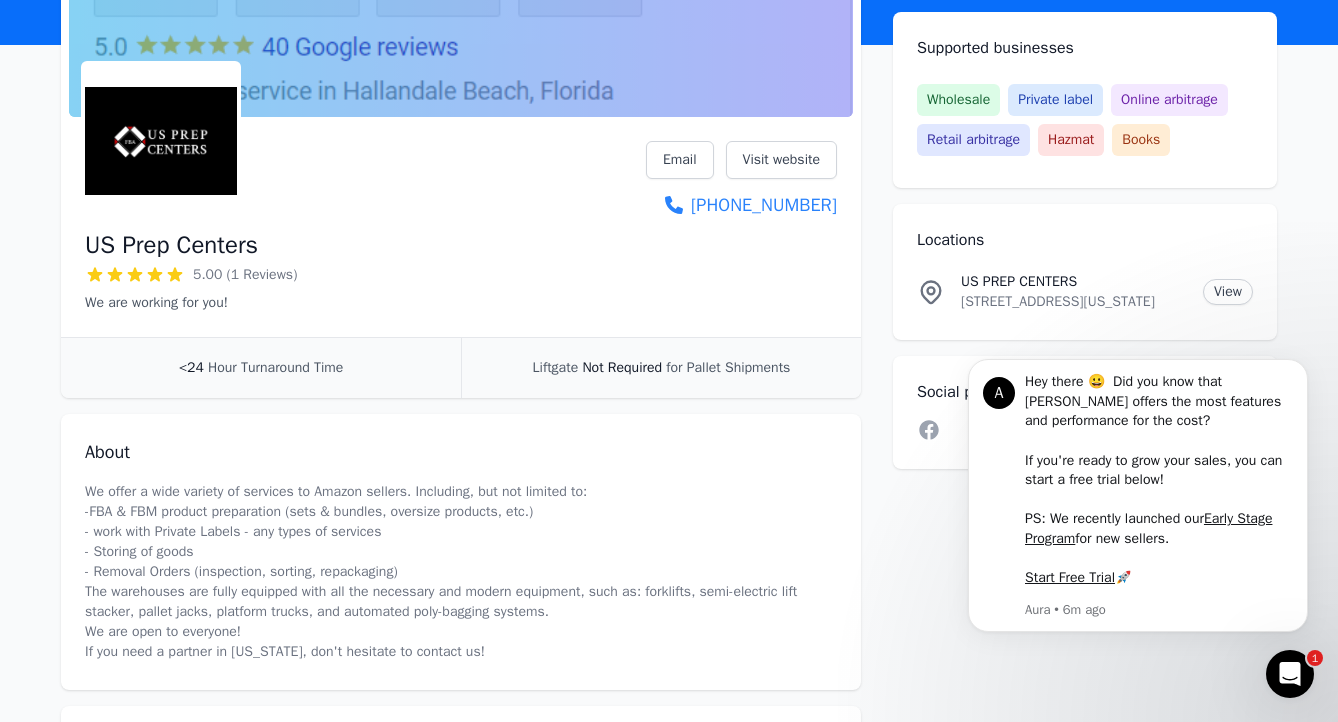 click on "Accepting clients Claim   business US Prep Centers 5.00 (1 Reviews) We are working for you!  Email Visit website [PHONE_NUMBER] <24   Hour Turnaround Time Liftgate   Not Required   for Pallet Shipments About We offer a wide variety of services to Amazon sellers. Including, but not limited to:
-FBA & FBM product preparation (sets & bundles, oversize products, etc.)
- work with Private Labels - any types of services
- Storing of goods
- Removal Orders (inspection, sorting, repackaging)
The warehouses are fully equipped with all the necessary and modern equipment, such as: forklifts, semi-electric lift stacker, pallet jacks, platform trucks, and automated poly-bagging systems.
We are open to everyone!
If you need a partner in [US_STATE], don't hesitate to contact us!
Reviews Write a review DK [PERSON_NAME] [DATE] 5  out of 5 stars Best Prep Center I have ever used, fast and without mistakes. Fair prices. Very friendly and helpful. Thank you! Supported businesses Wholesale Private label Online arbitrage Books" at bounding box center (669, 424) 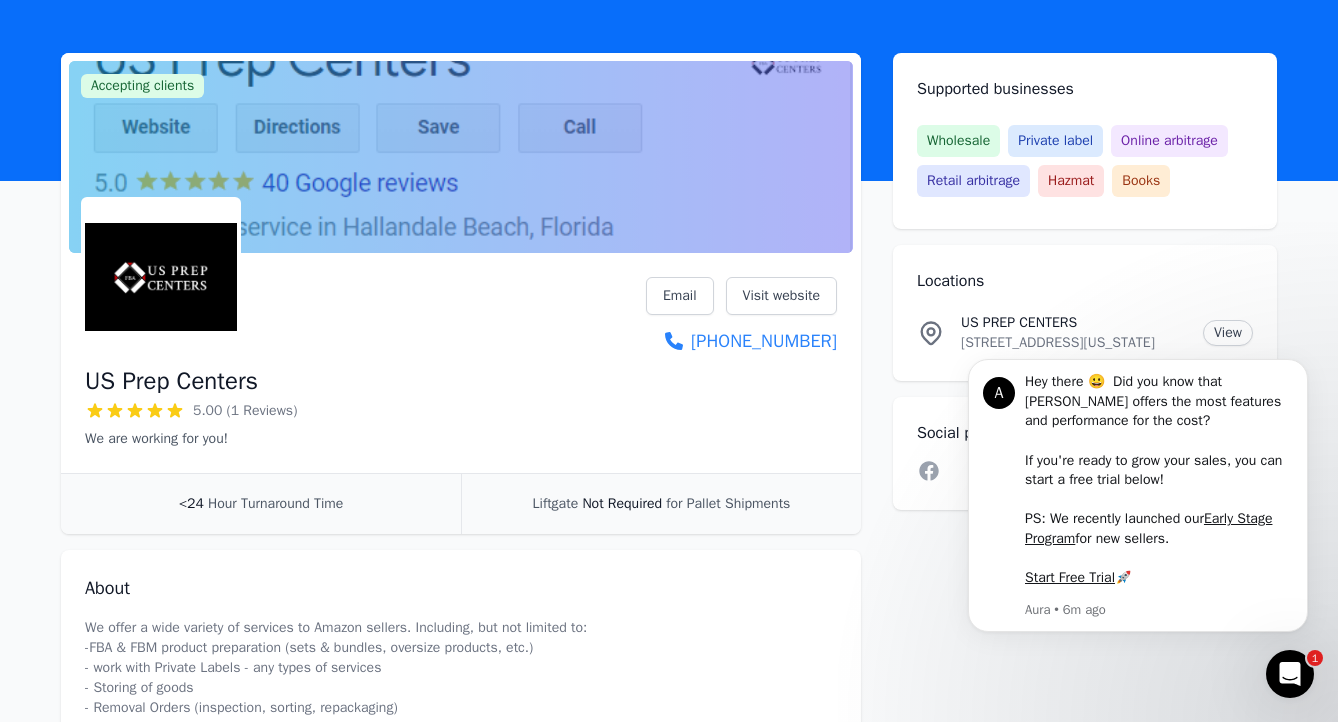 scroll, scrollTop: 0, scrollLeft: 0, axis: both 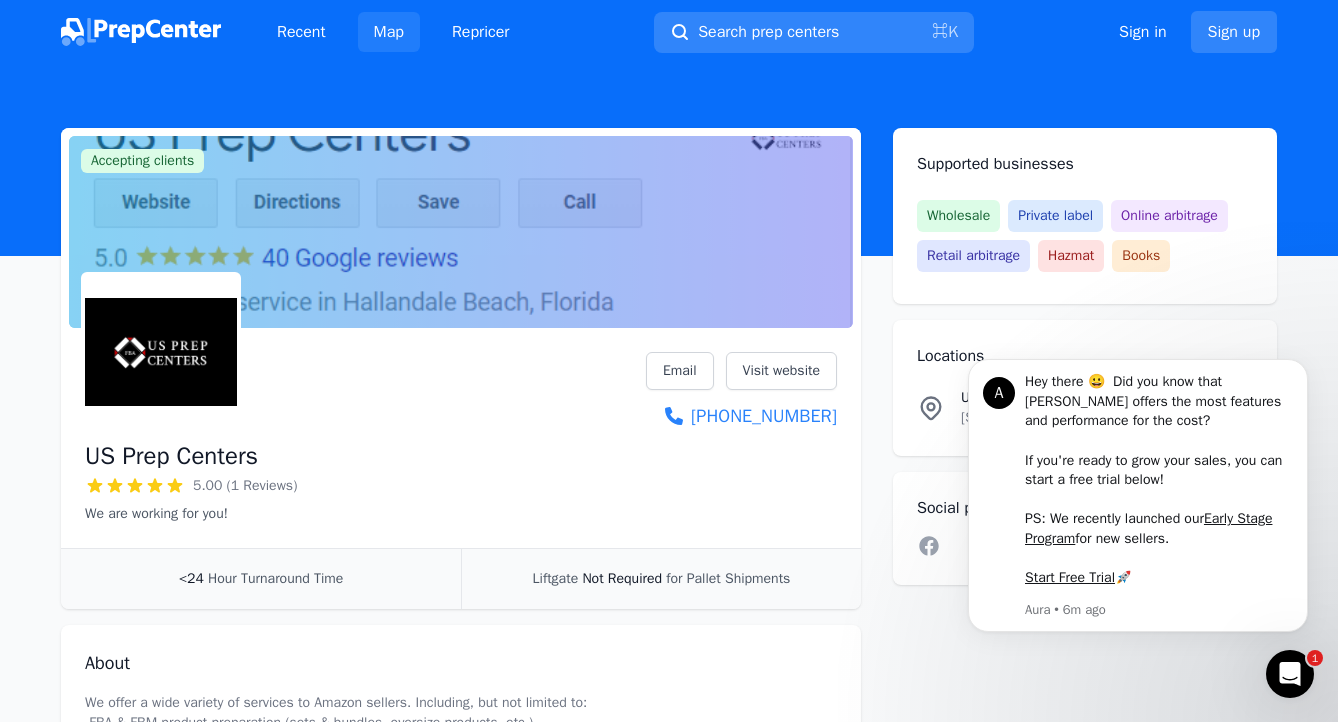 click on "Map" at bounding box center (389, 32) 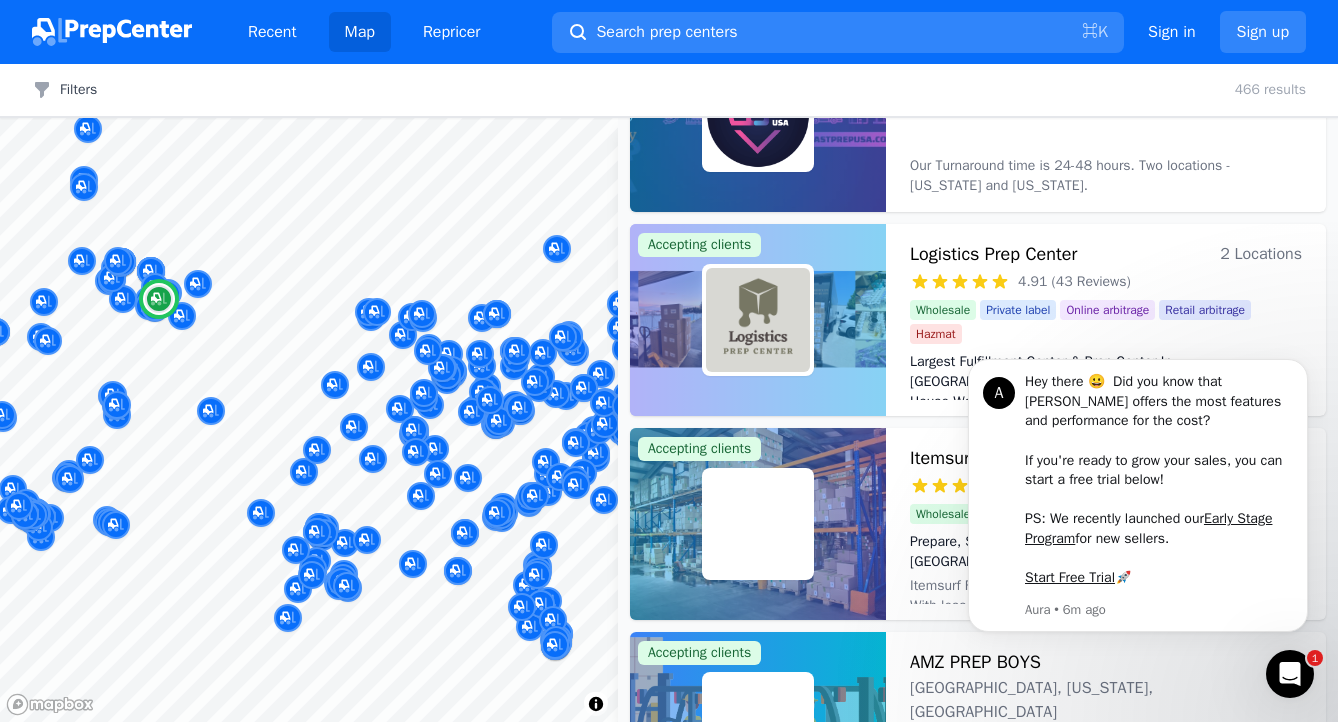 scroll, scrollTop: 1238, scrollLeft: 0, axis: vertical 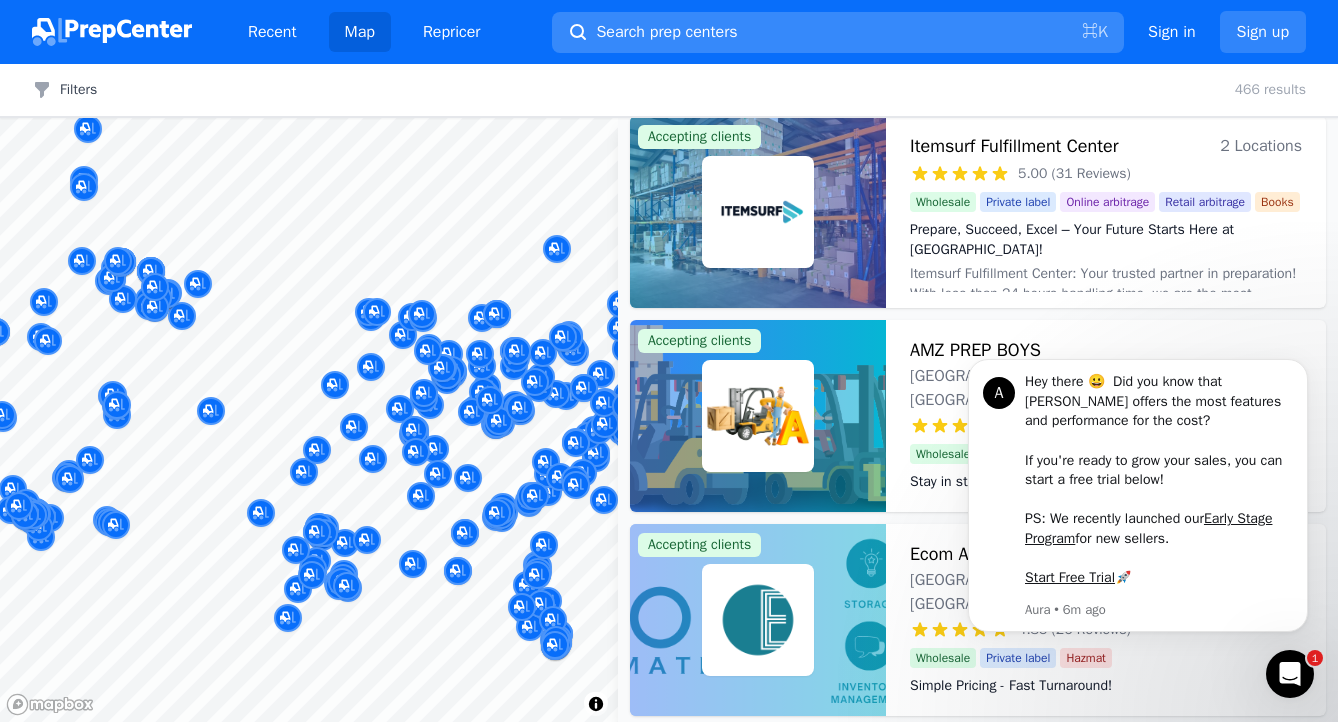click on "Search prep centers" at bounding box center (666, 32) 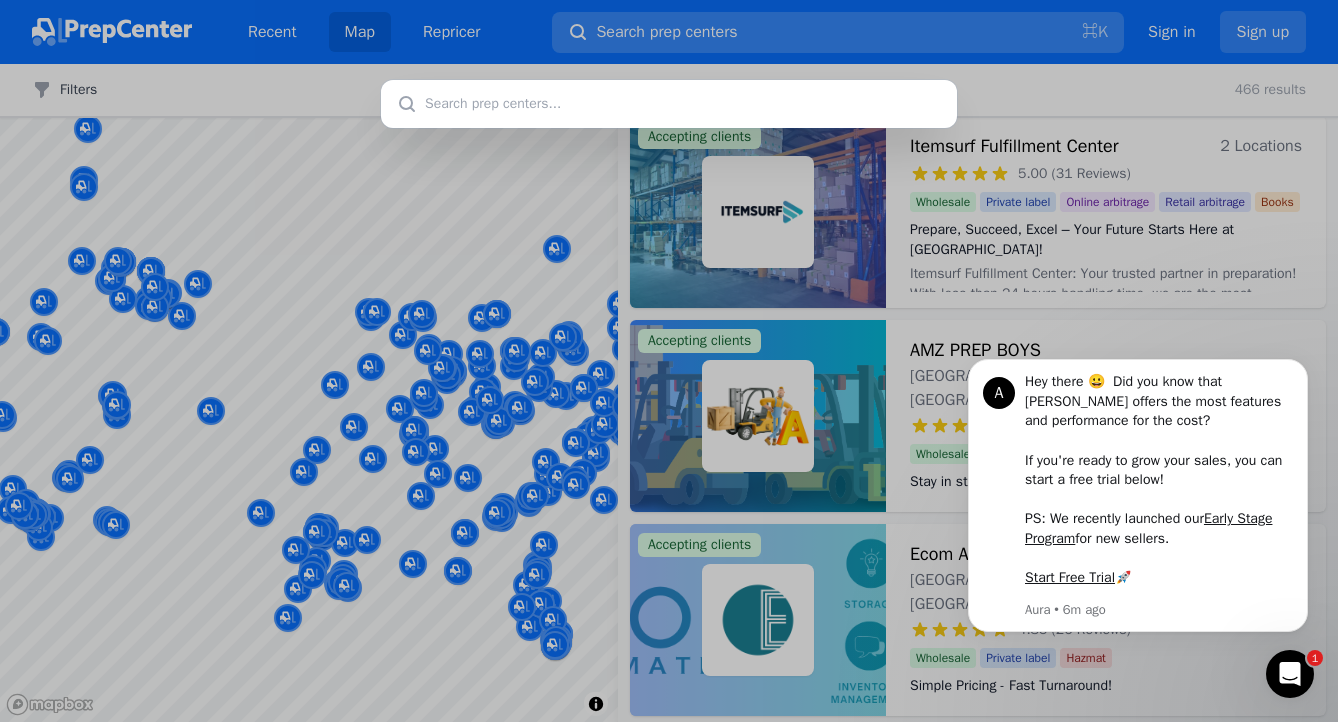 click at bounding box center (669, 361) 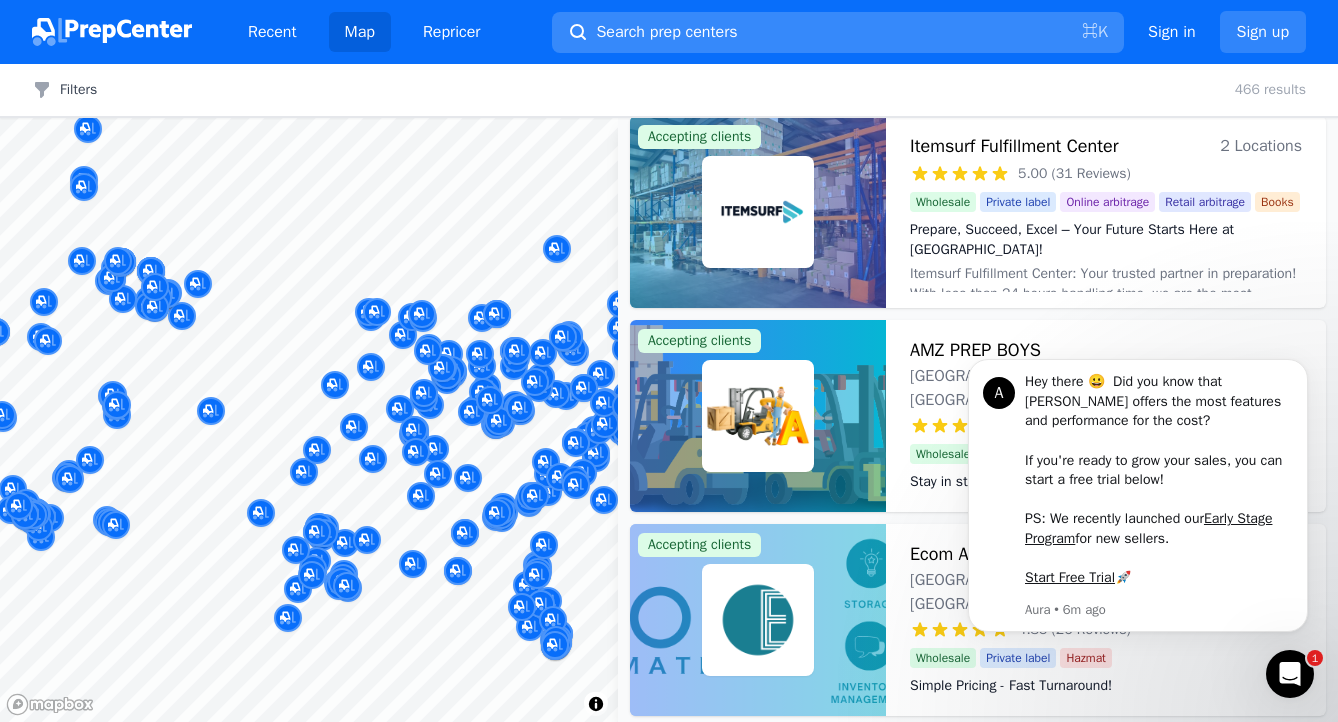 type 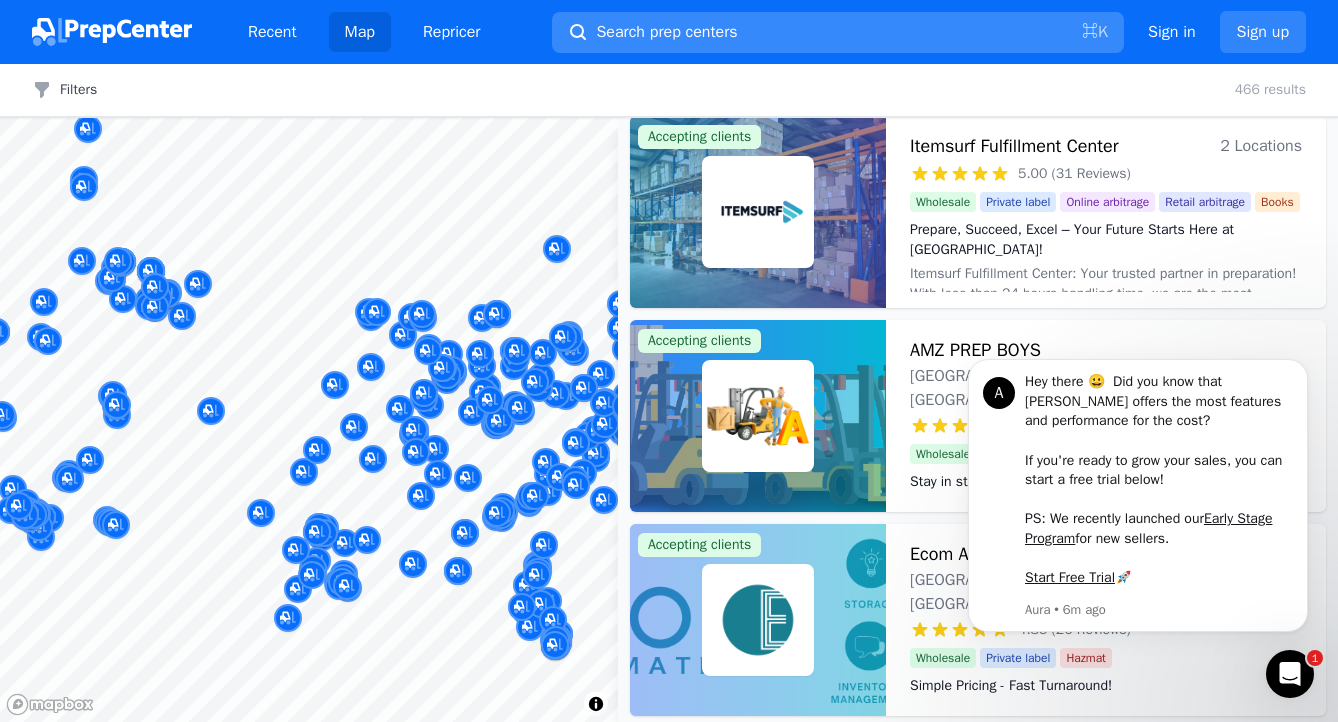 click on "Search prep centers" at bounding box center (666, 32) 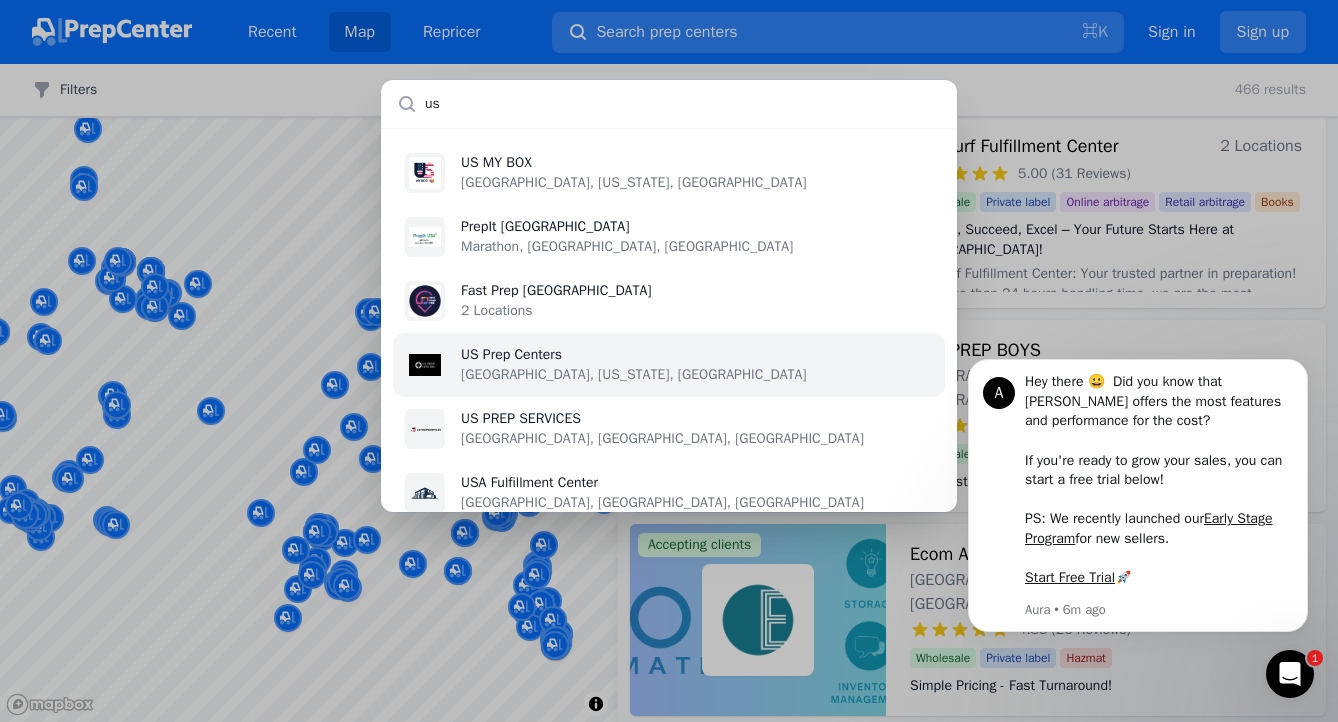 type on "us" 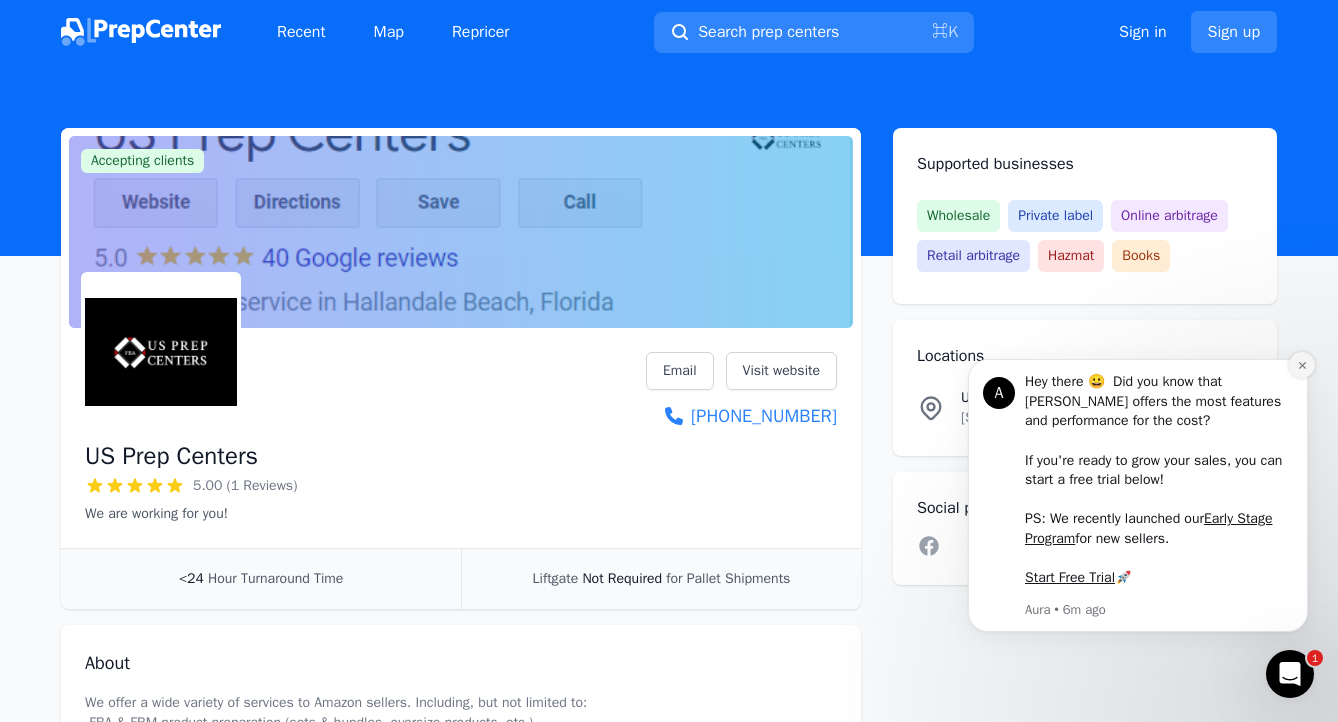 click 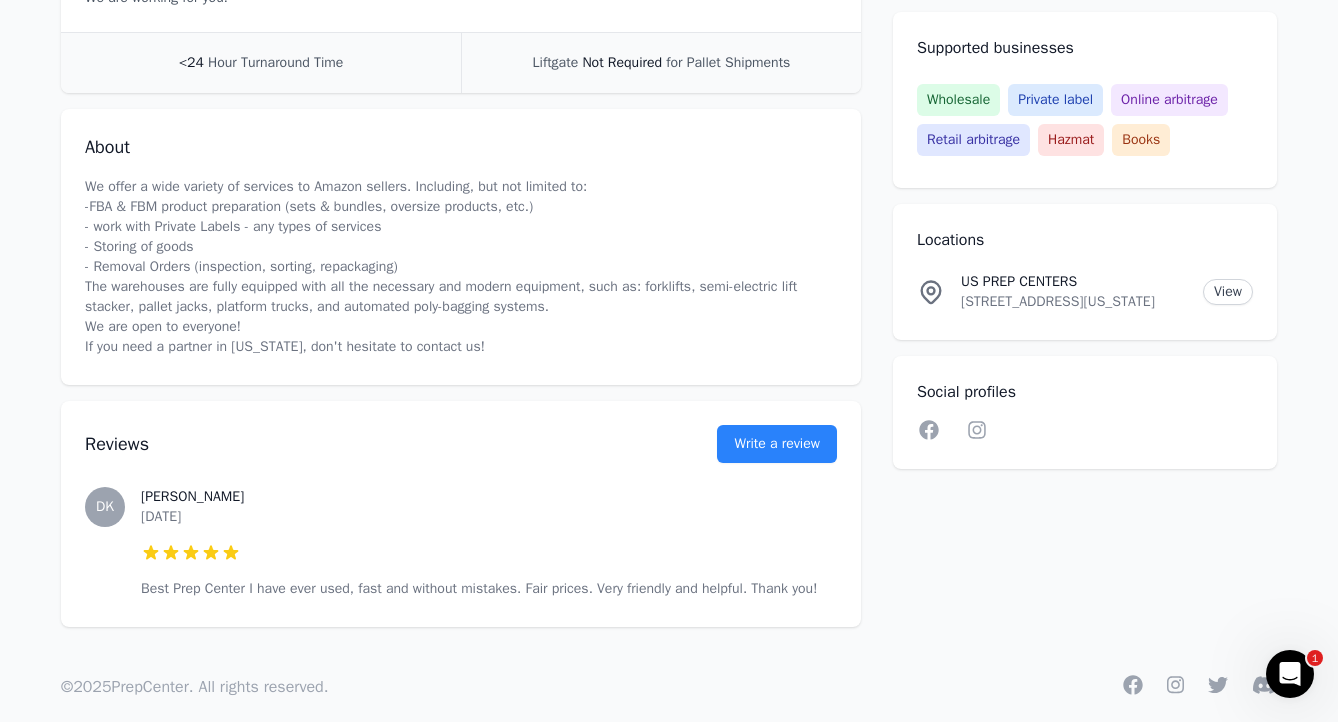 scroll, scrollTop: 561, scrollLeft: 0, axis: vertical 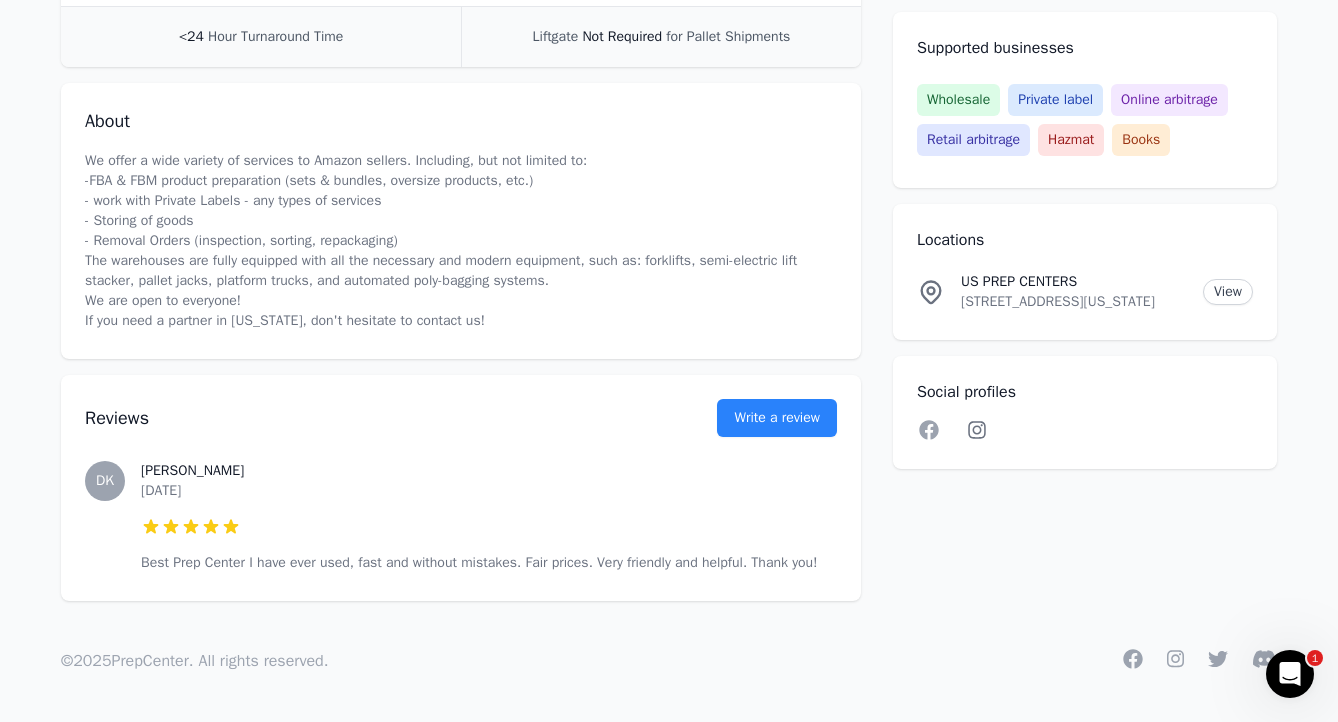 click 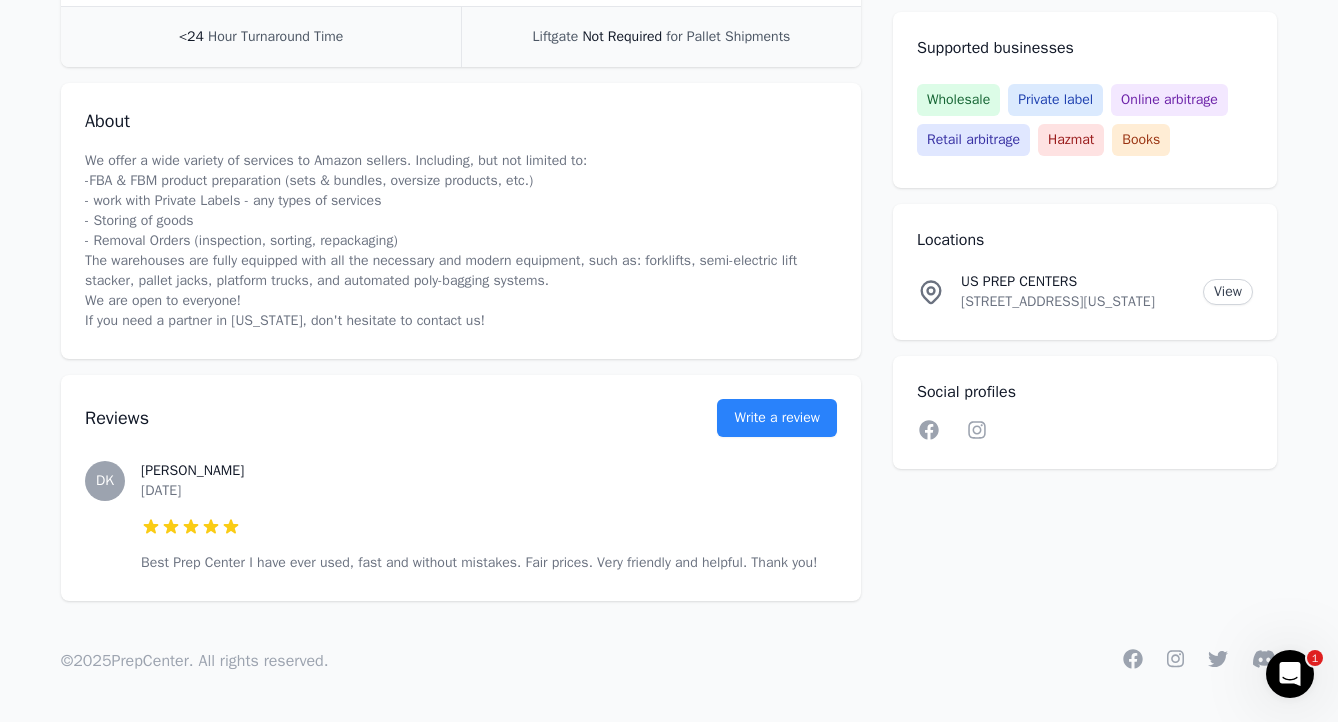scroll, scrollTop: 0, scrollLeft: 0, axis: both 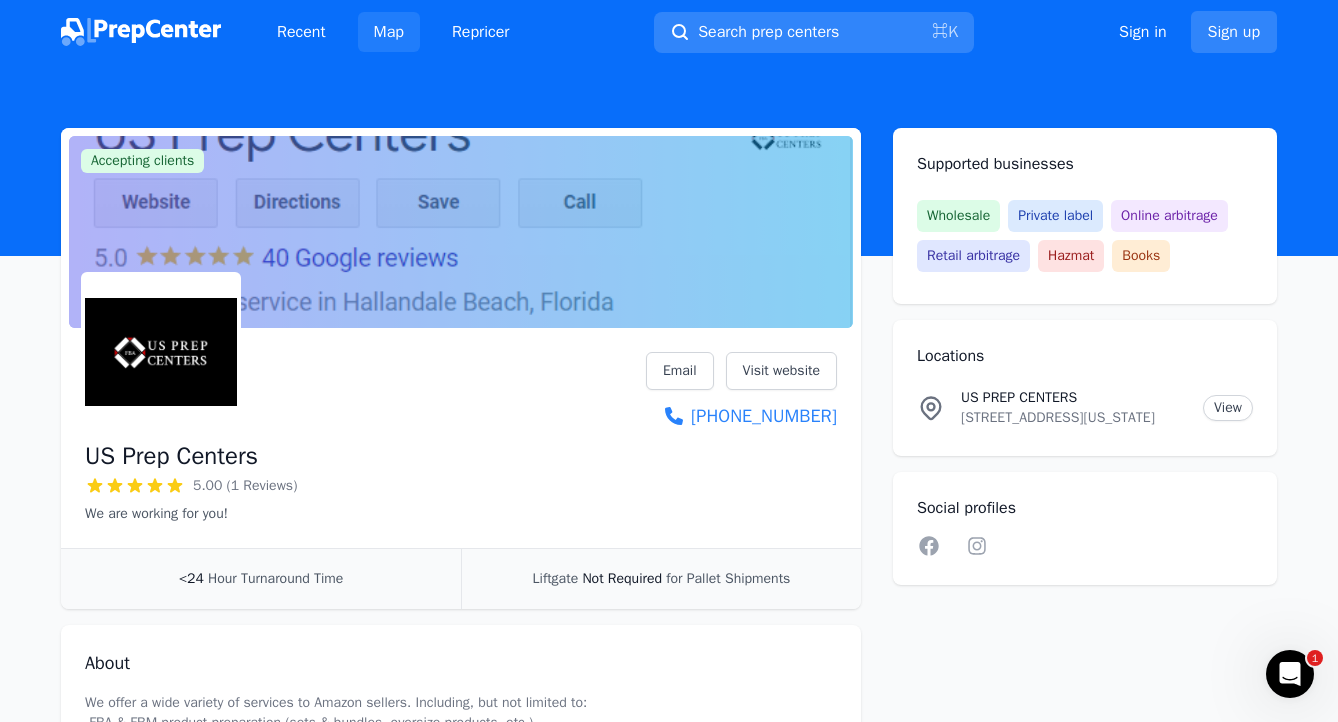 click on "Map" at bounding box center (389, 32) 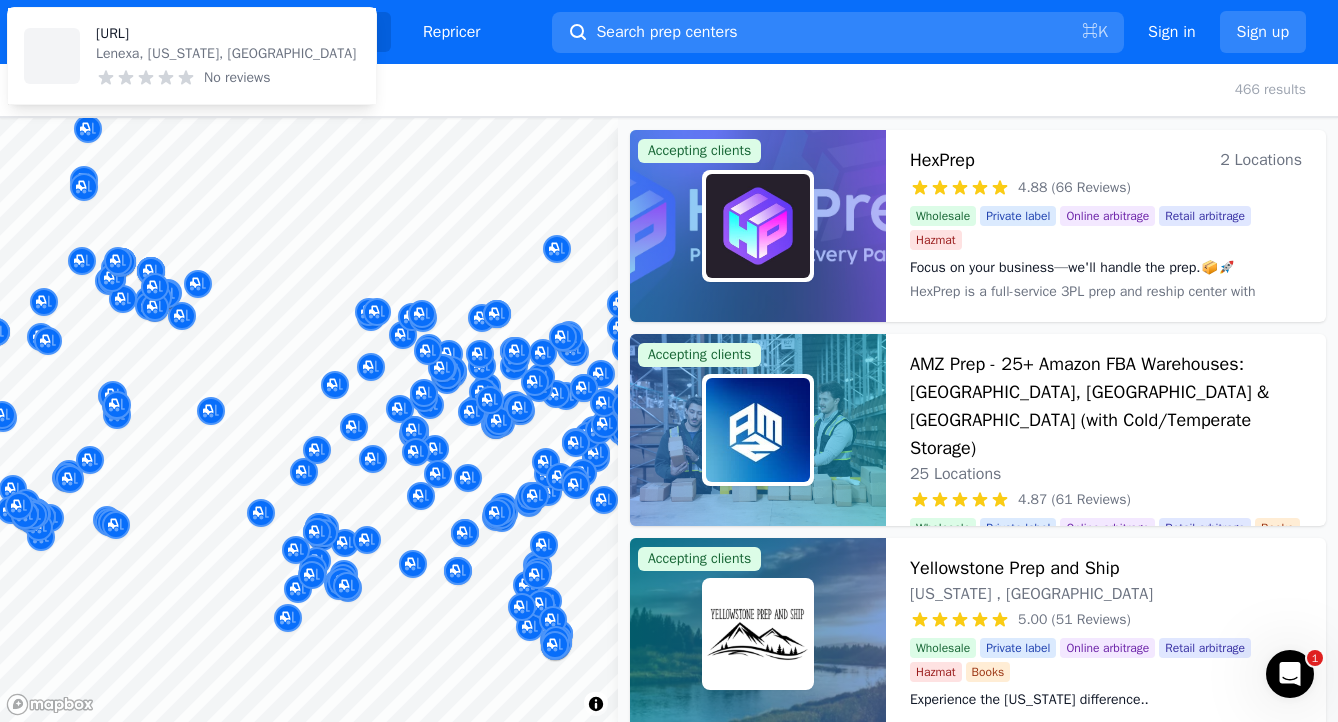 click 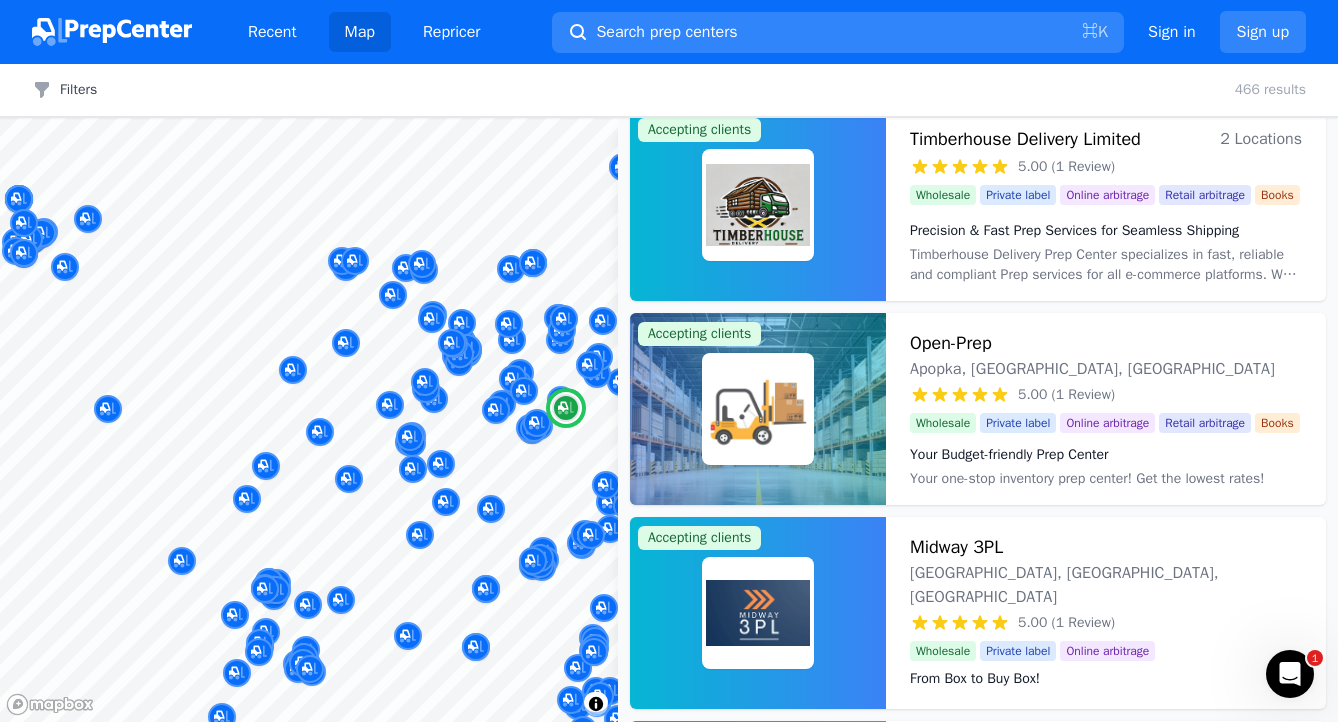 scroll, scrollTop: 12627, scrollLeft: 0, axis: vertical 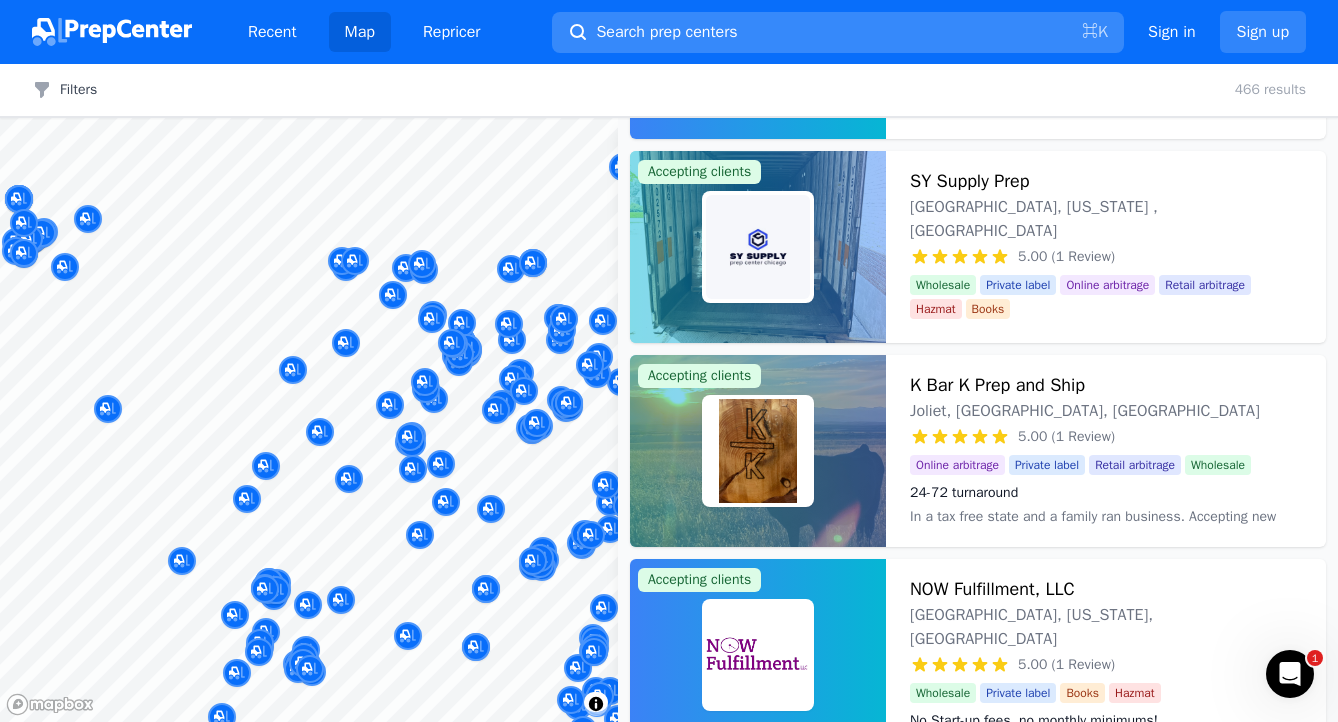 click on "Search prep centers ⌘ K" at bounding box center (838, 32) 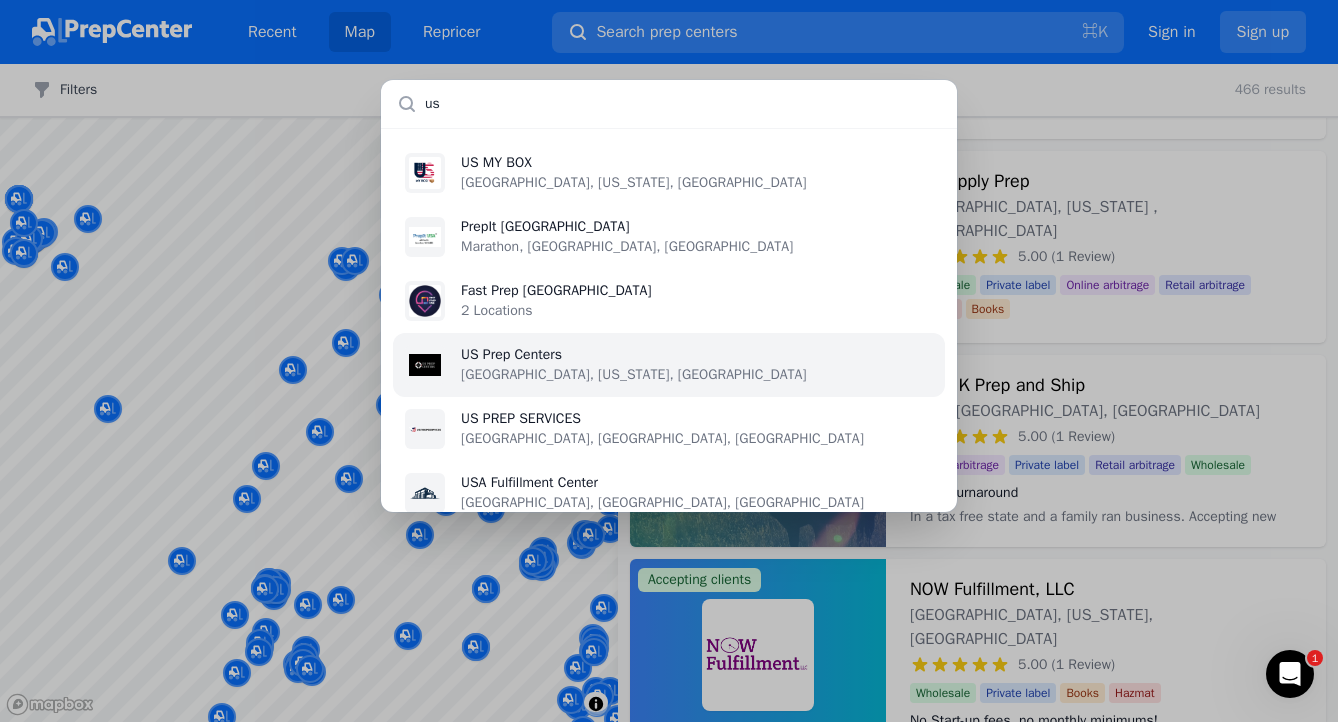 type on "us" 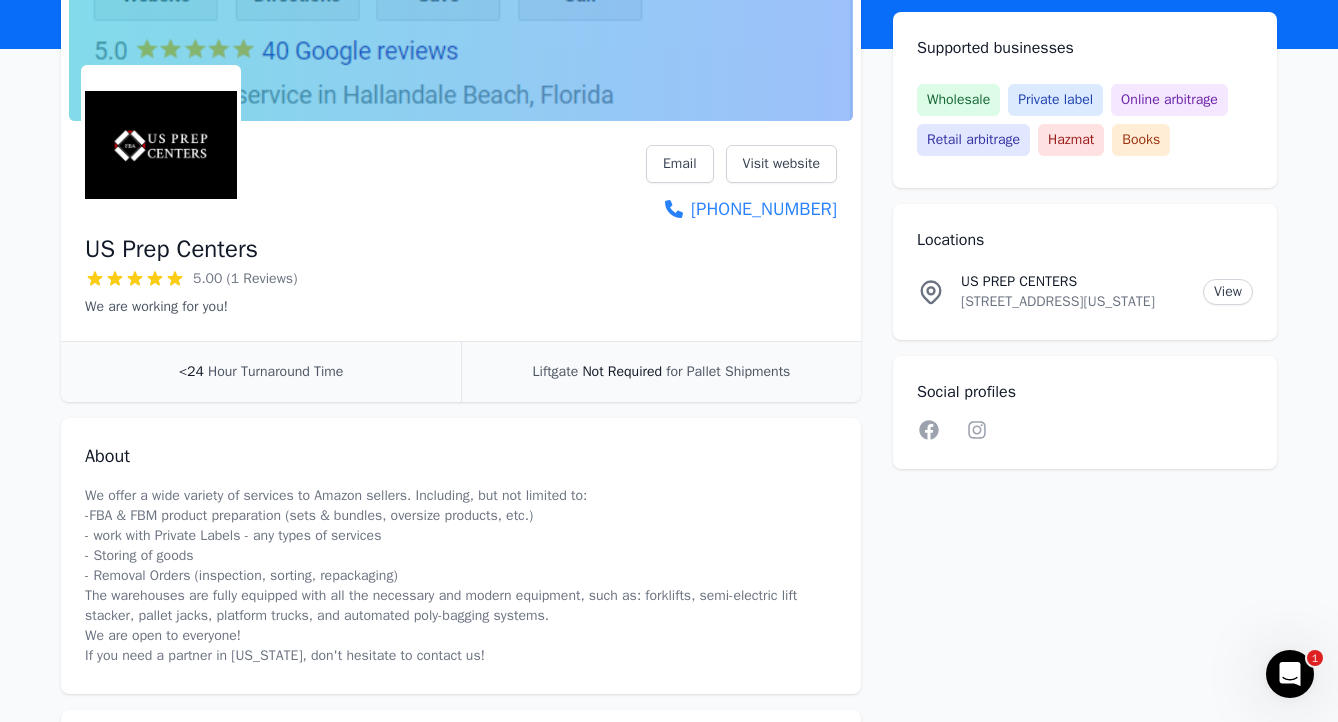 scroll, scrollTop: 201, scrollLeft: 0, axis: vertical 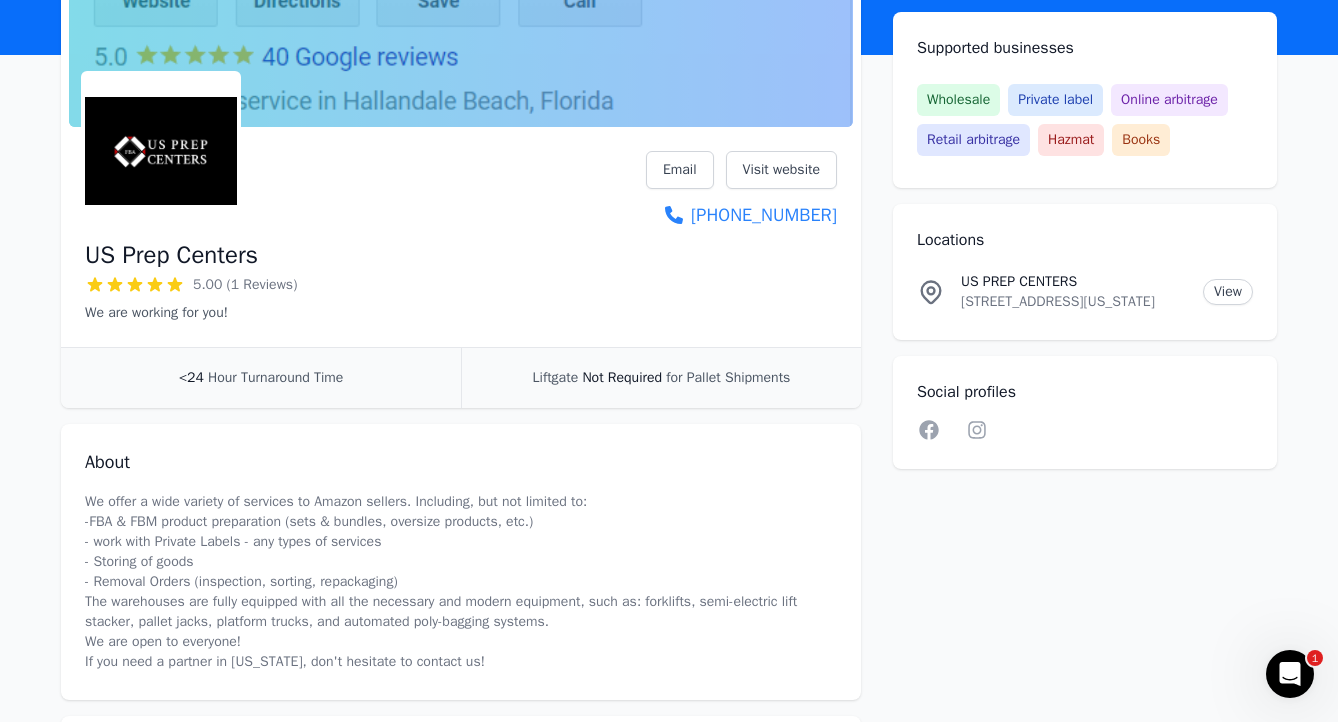 click on "Not Required" at bounding box center (622, 377) 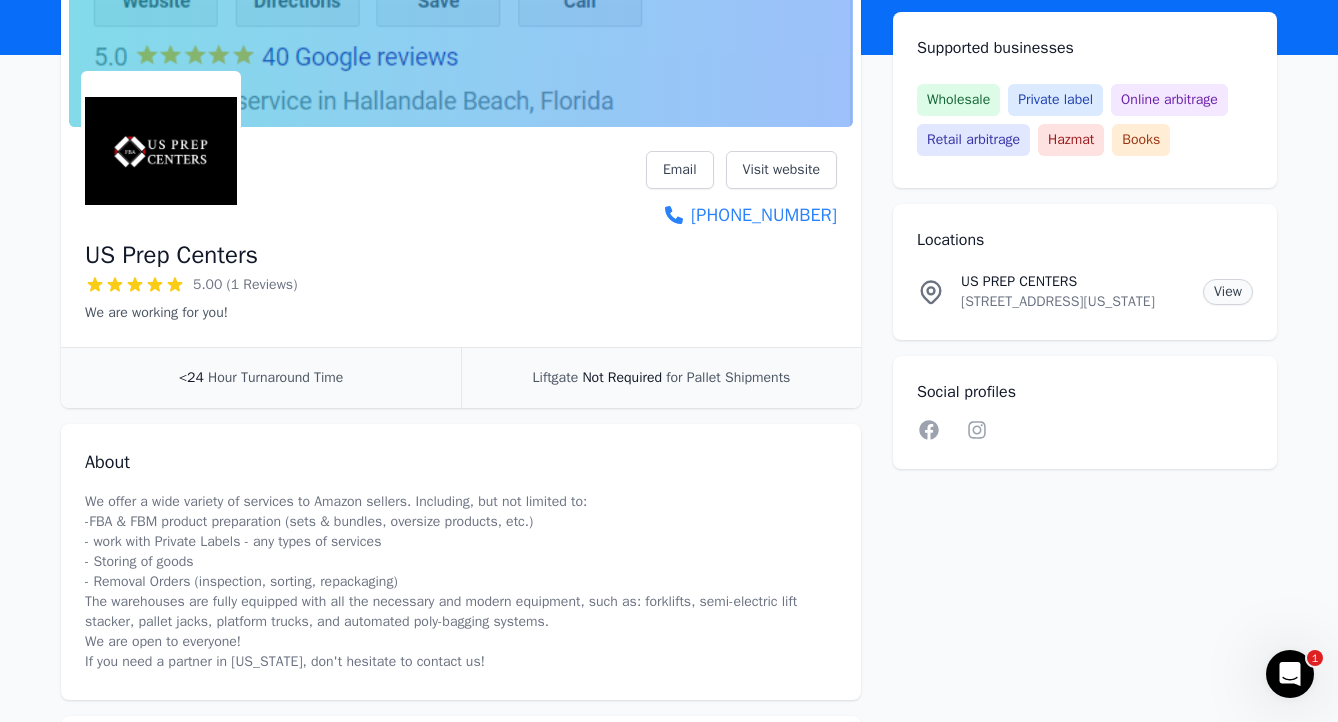 click on "View" at bounding box center (1228, 292) 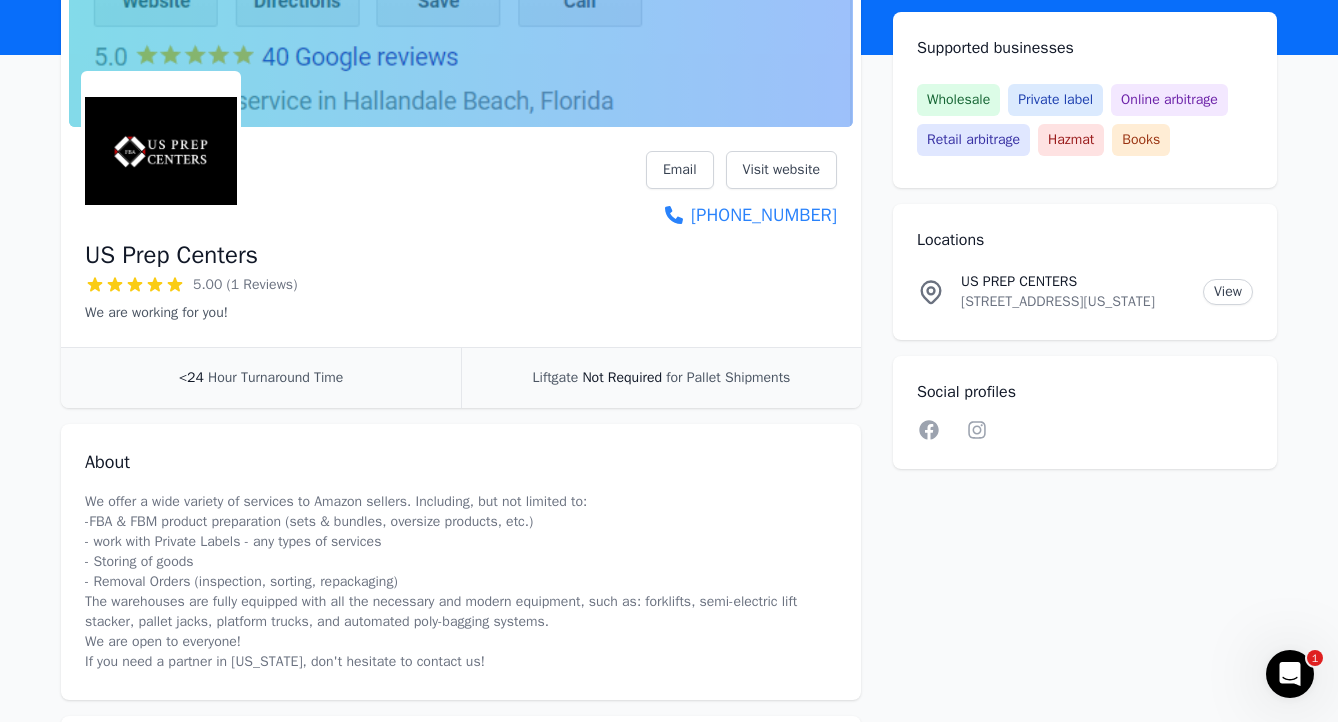 click on "US Prep Centers" at bounding box center (171, 255) 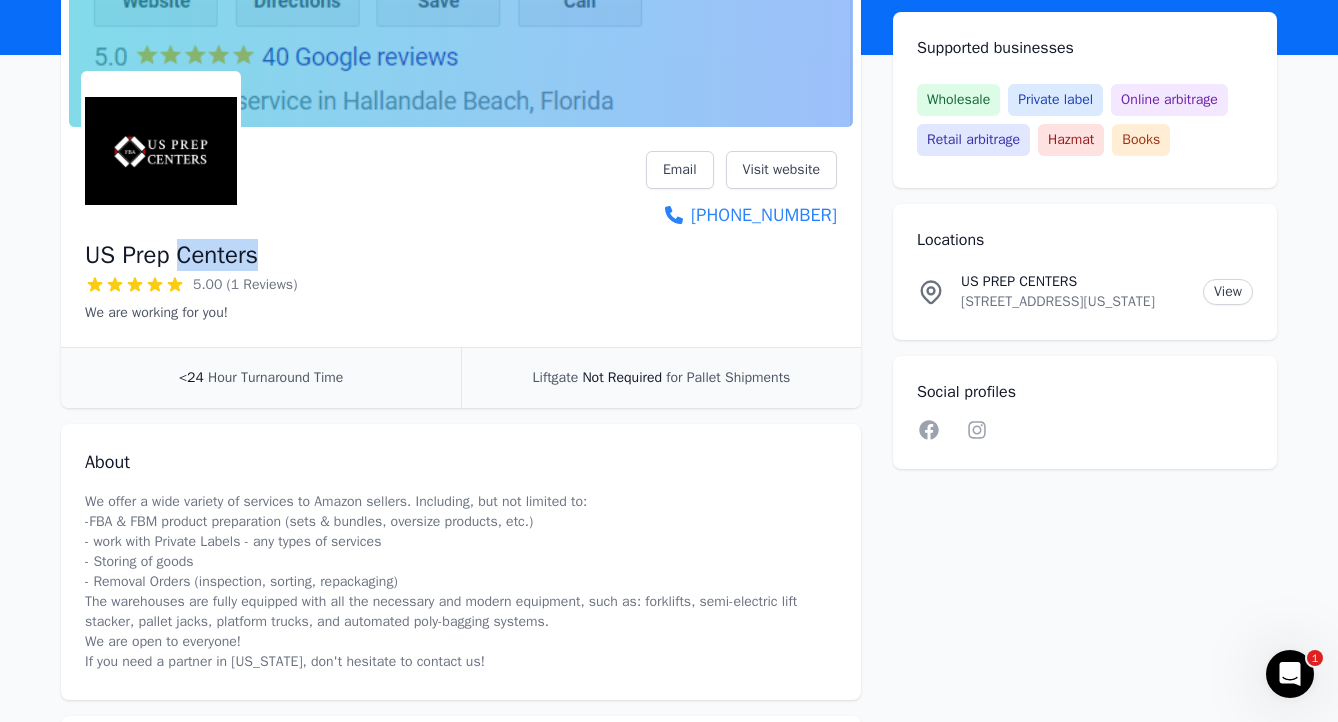 click on "US Prep Centers" at bounding box center (171, 255) 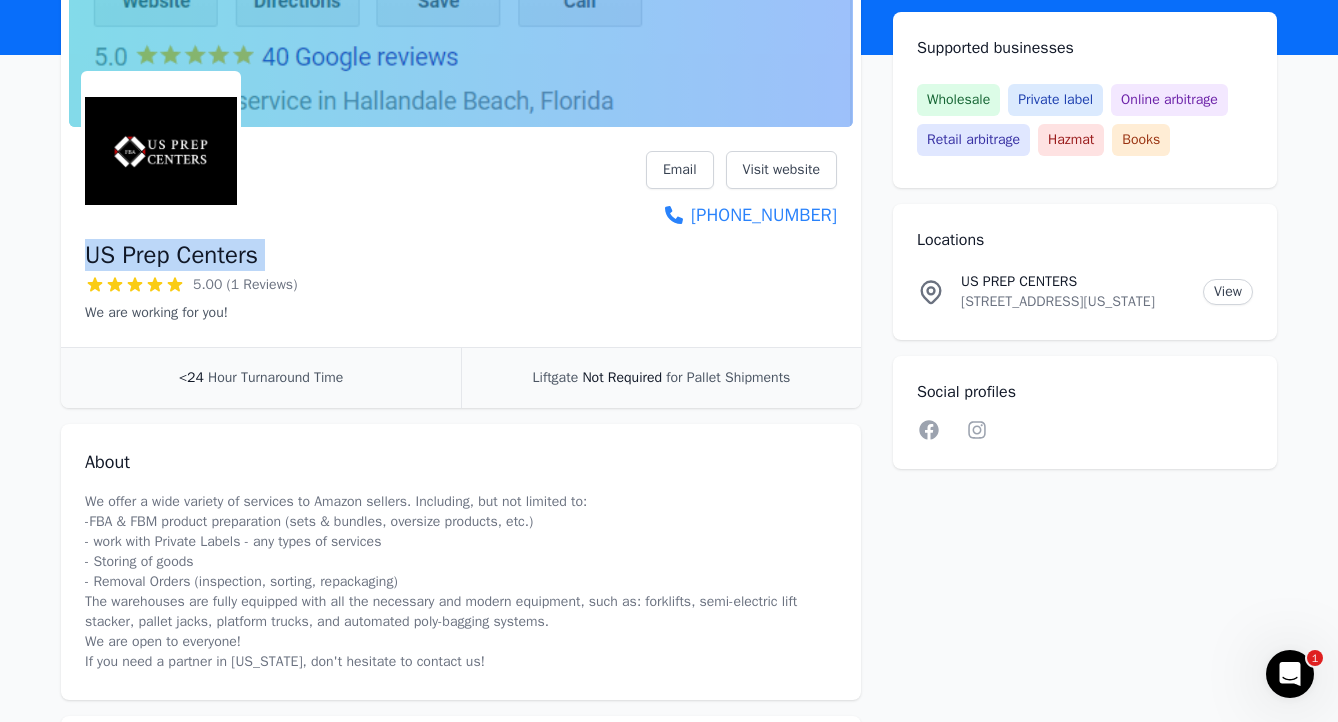 click on "US Prep Centers" at bounding box center (171, 255) 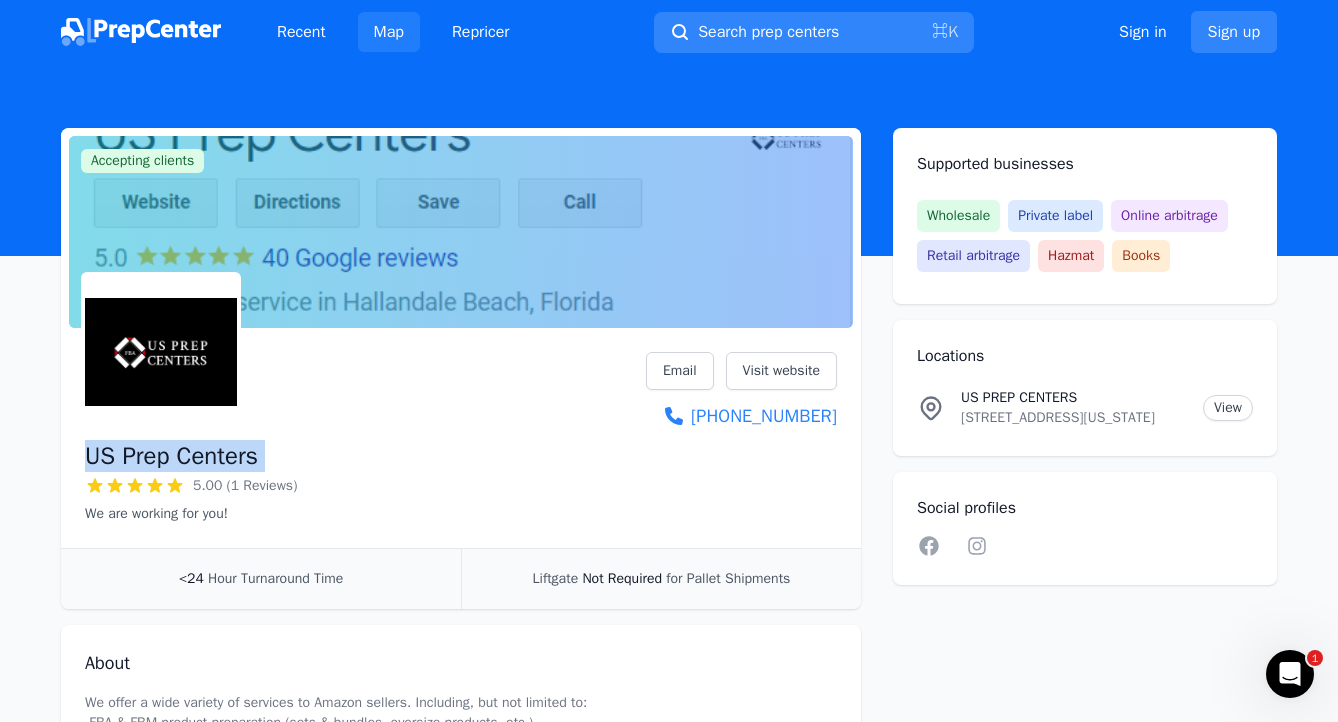 click on "Map" at bounding box center [389, 32] 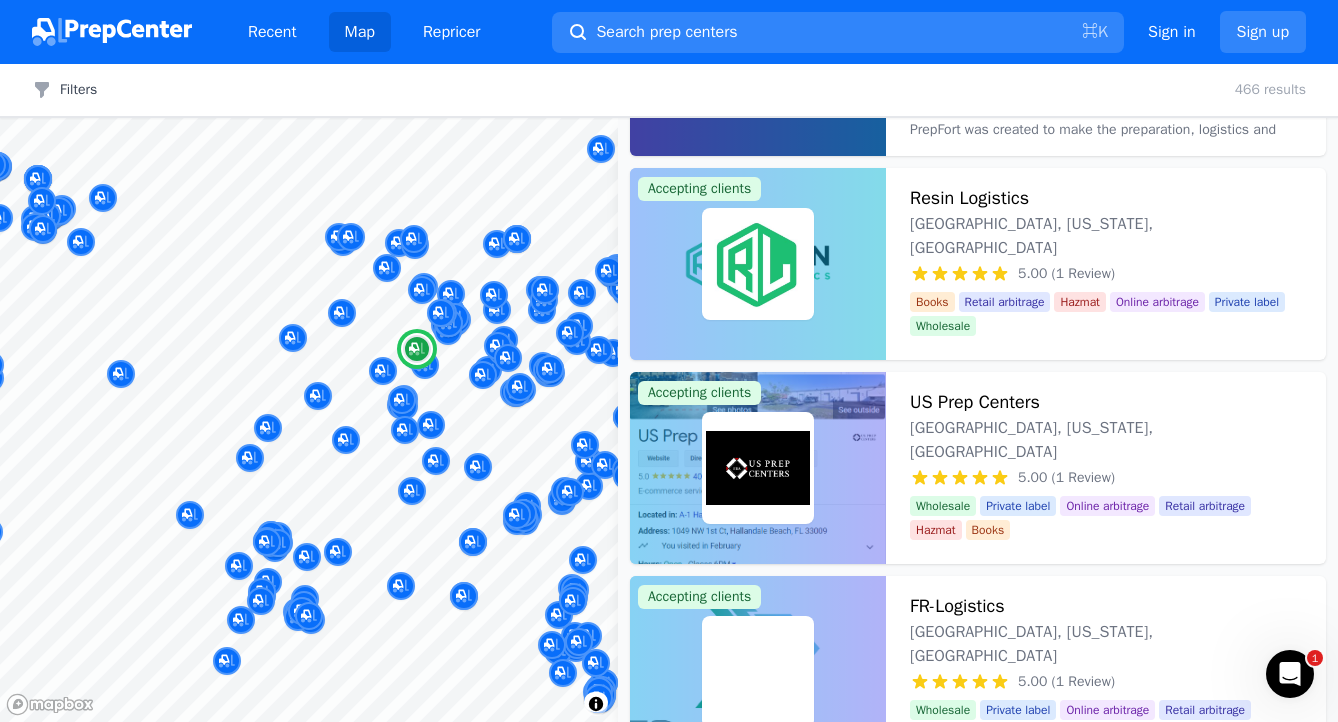 scroll, scrollTop: 16532, scrollLeft: 0, axis: vertical 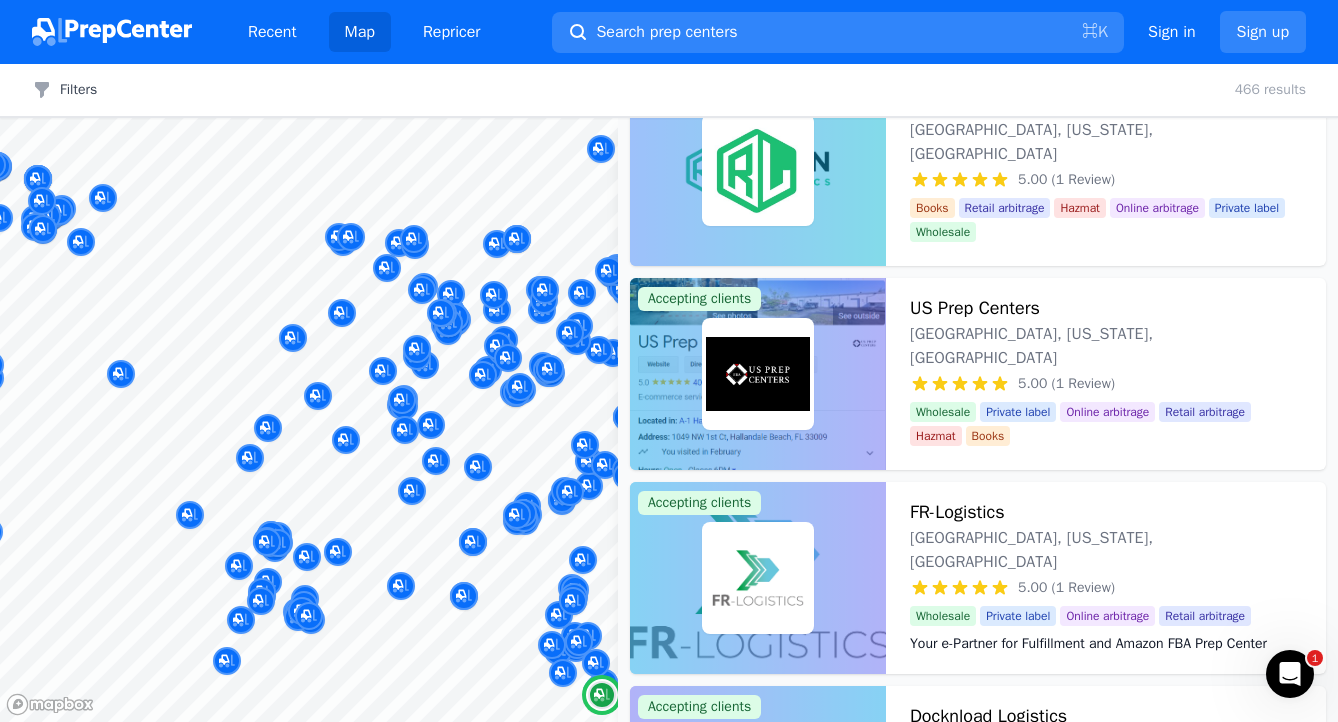 click at bounding box center (758, 374) 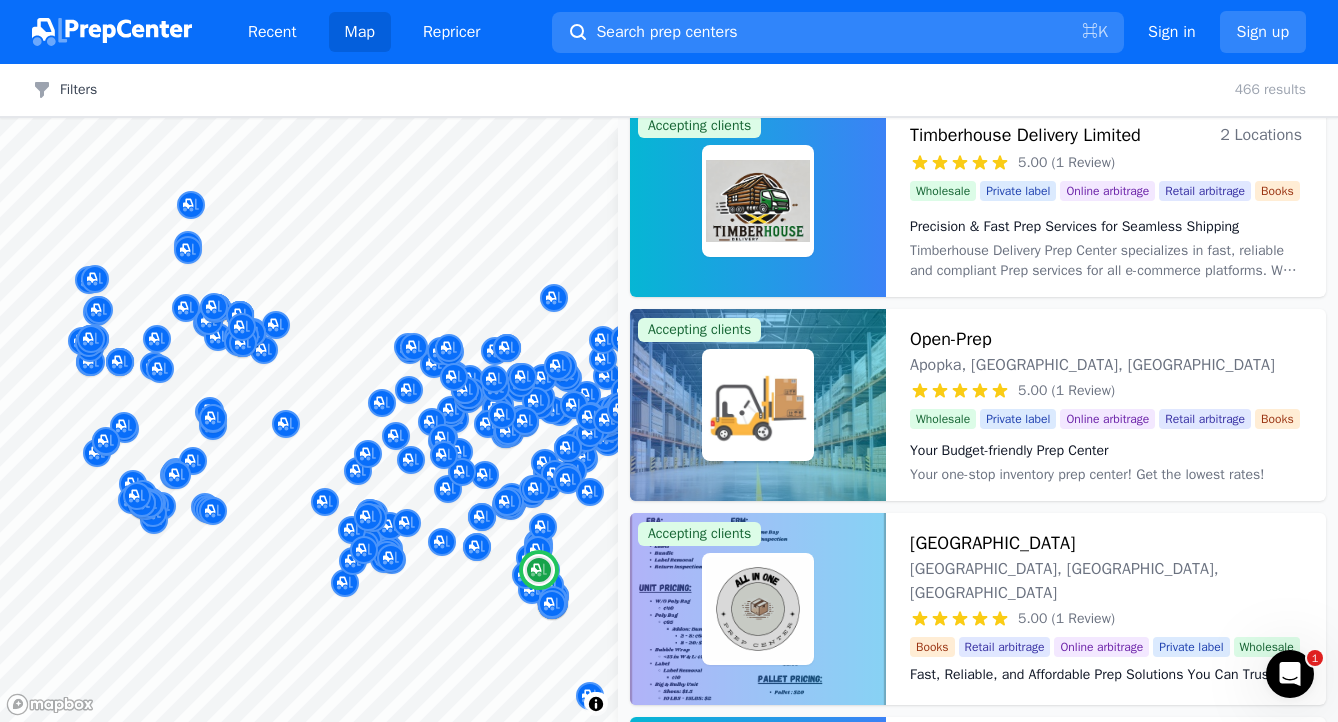 scroll, scrollTop: 21903, scrollLeft: 0, axis: vertical 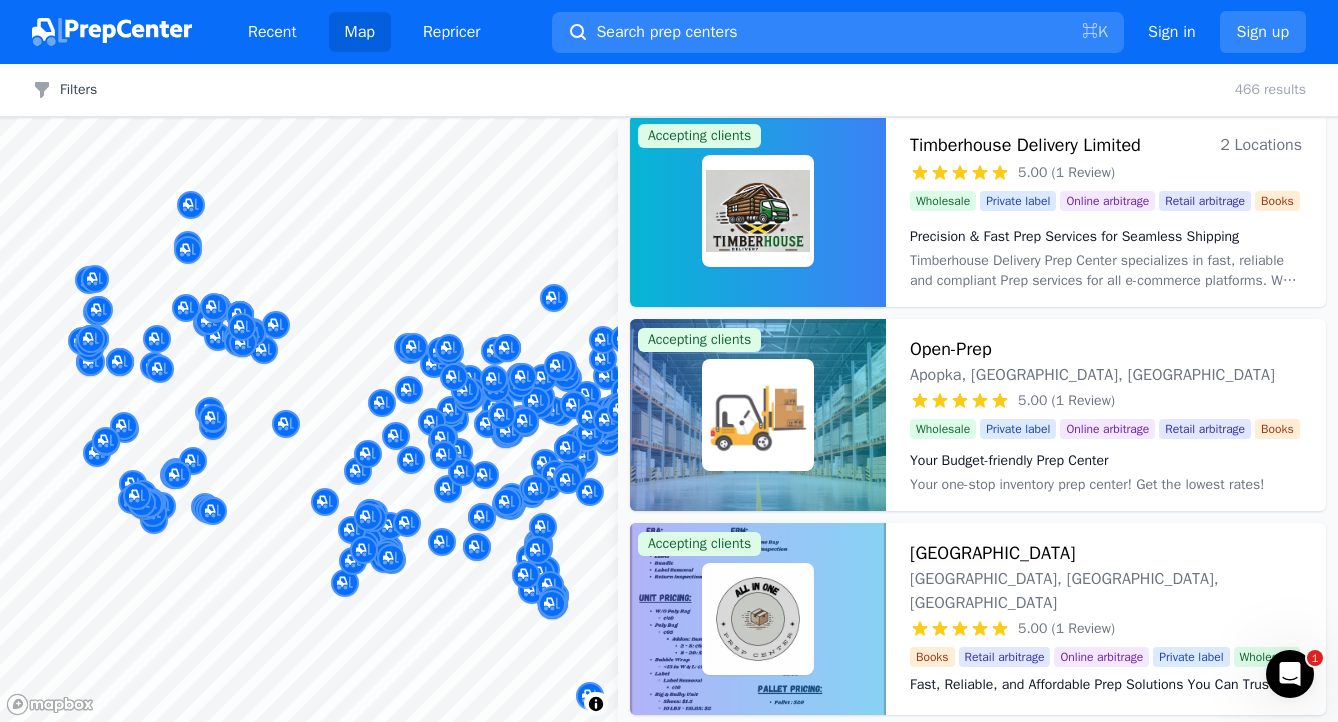 click at bounding box center (576, 422) 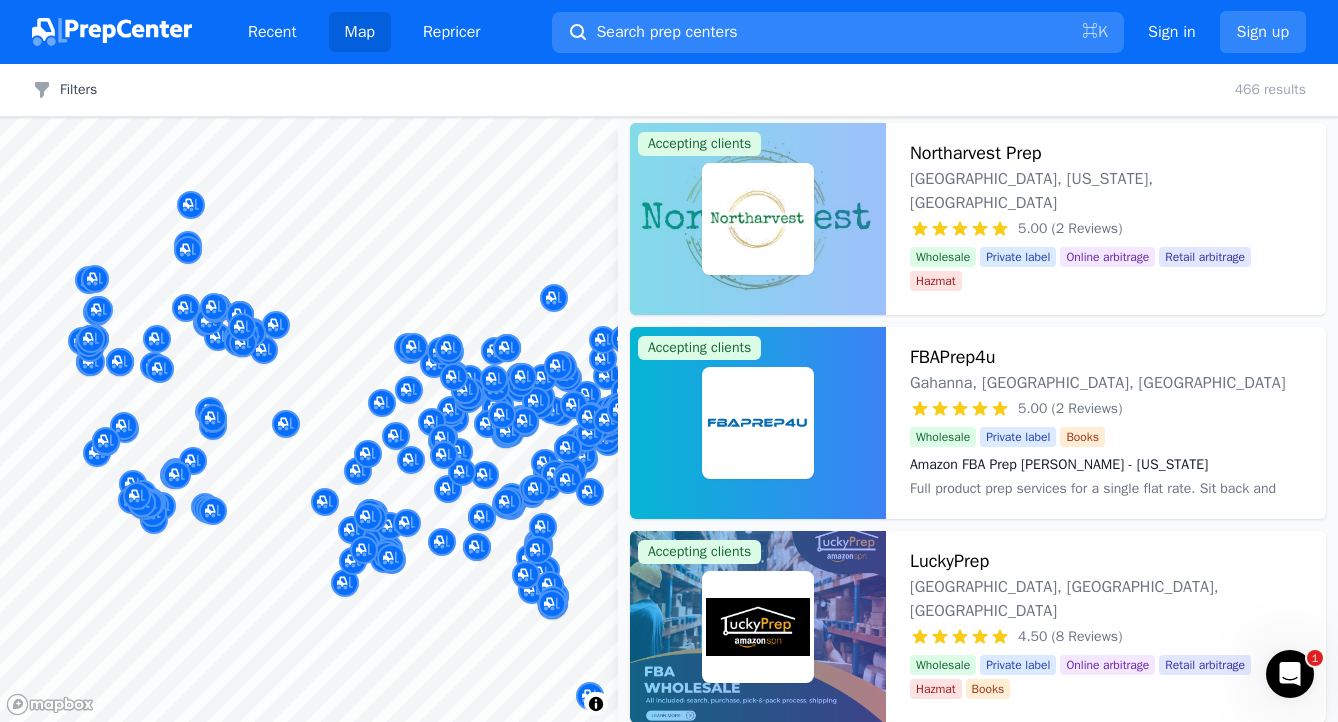 scroll, scrollTop: 20342, scrollLeft: 0, axis: vertical 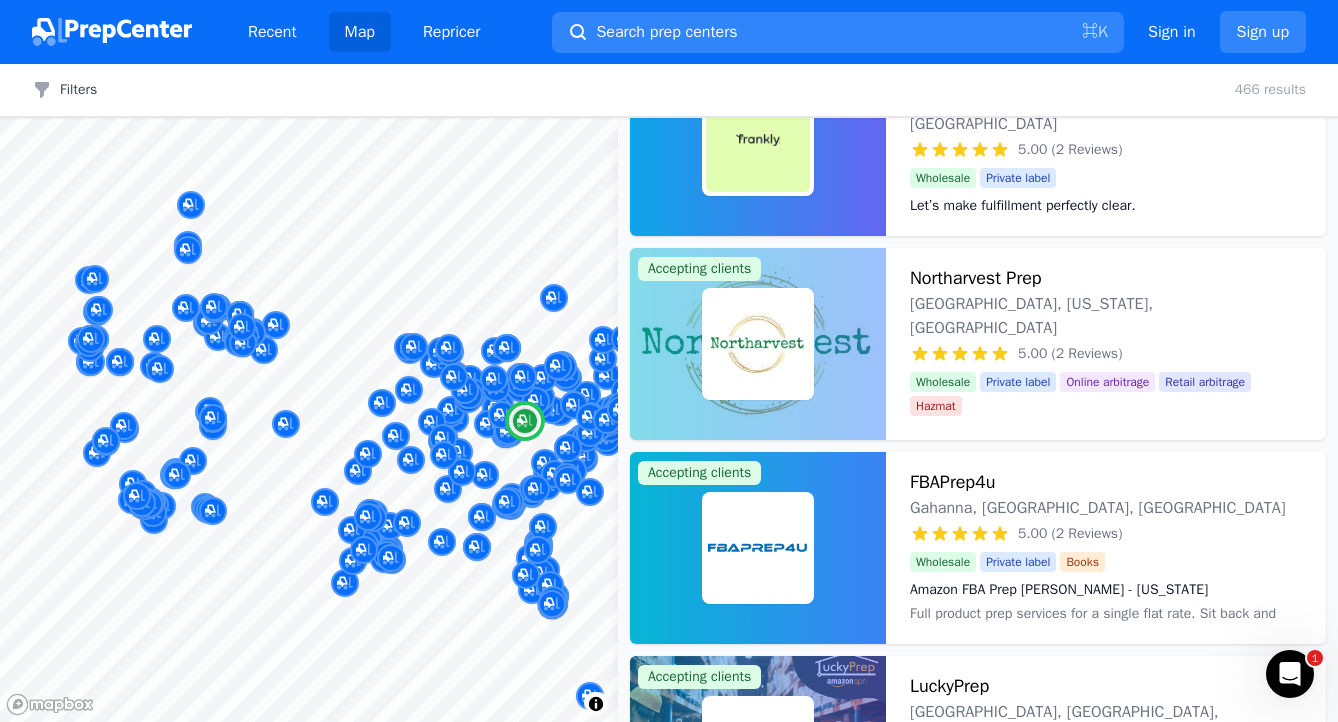 click on "FBAPrep4u" at bounding box center [953, 482] 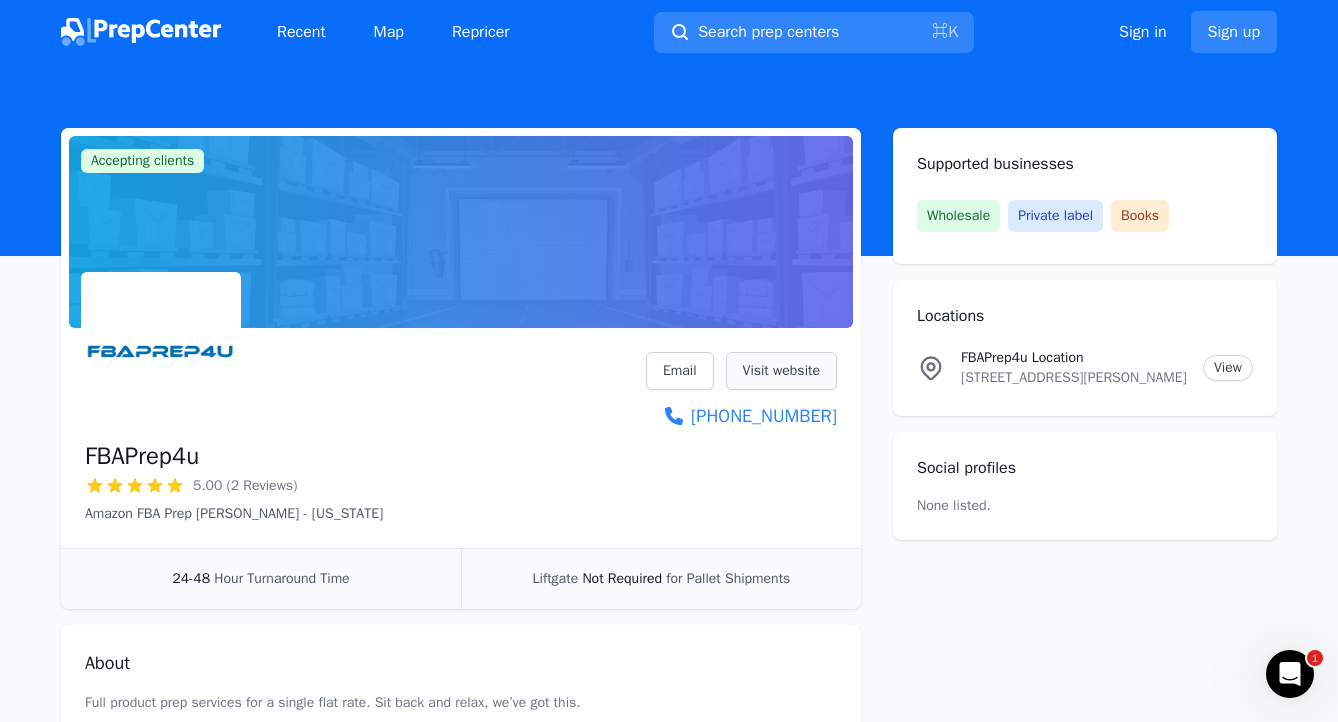 click on "Visit website" at bounding box center [781, 371] 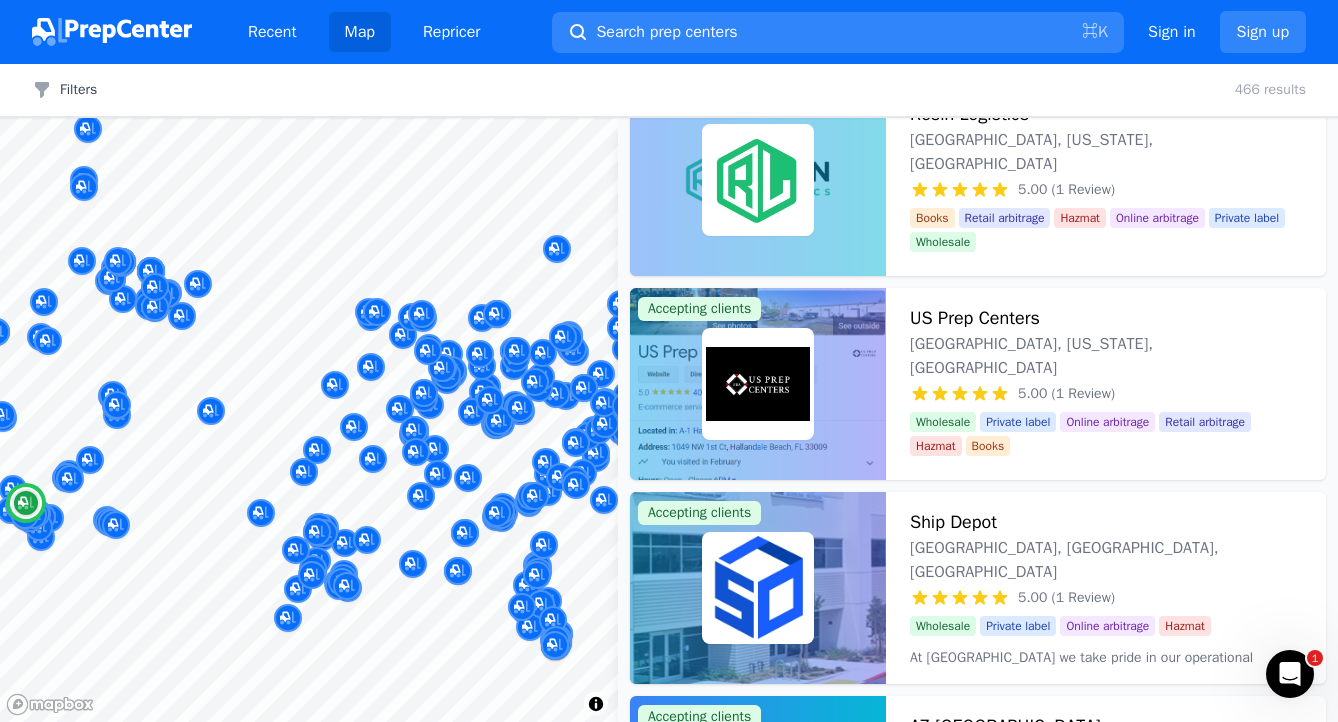 scroll, scrollTop: 22084, scrollLeft: 0, axis: vertical 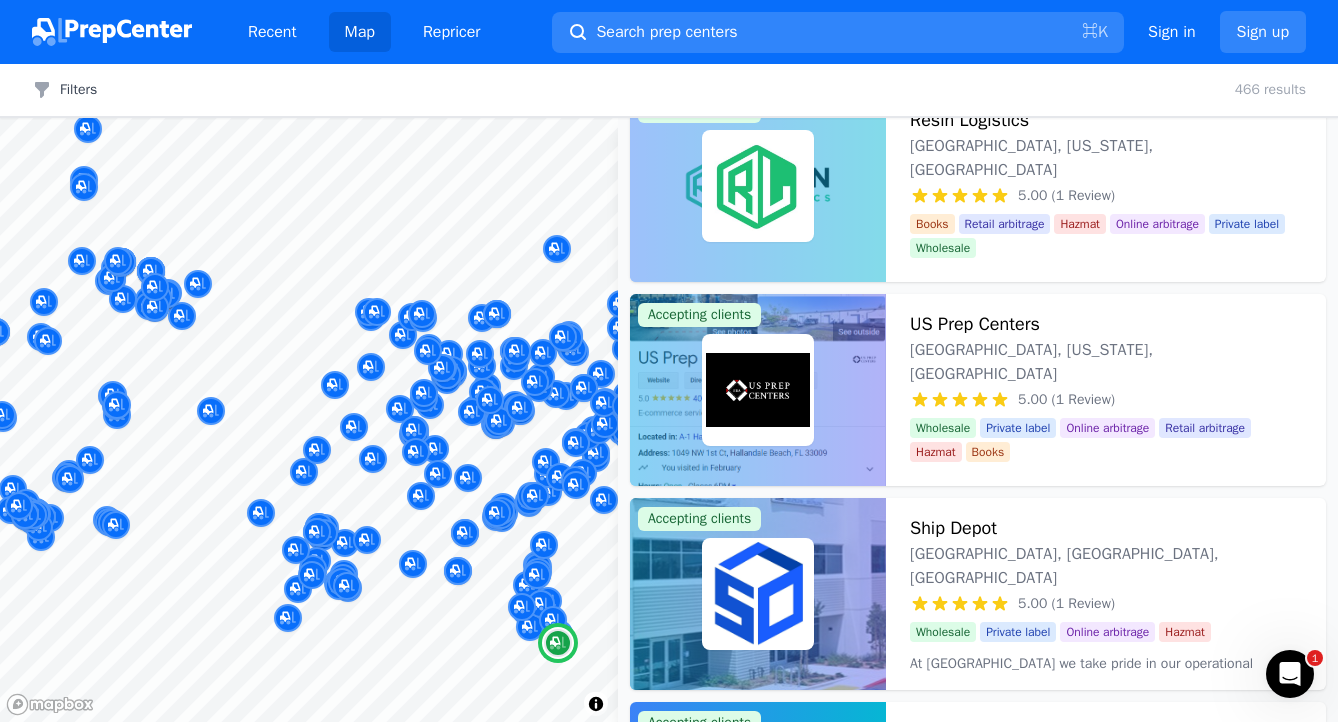 click at bounding box center [758, 390] 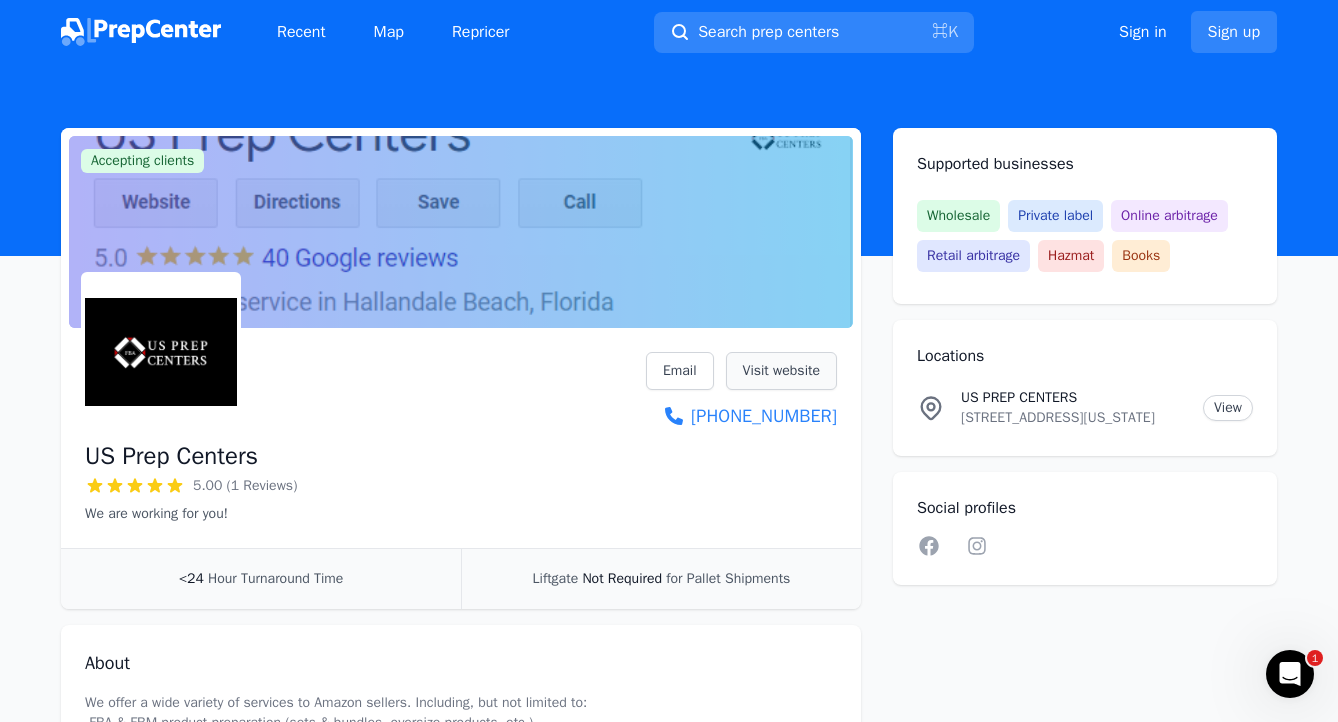click on "Visit website" at bounding box center [781, 371] 